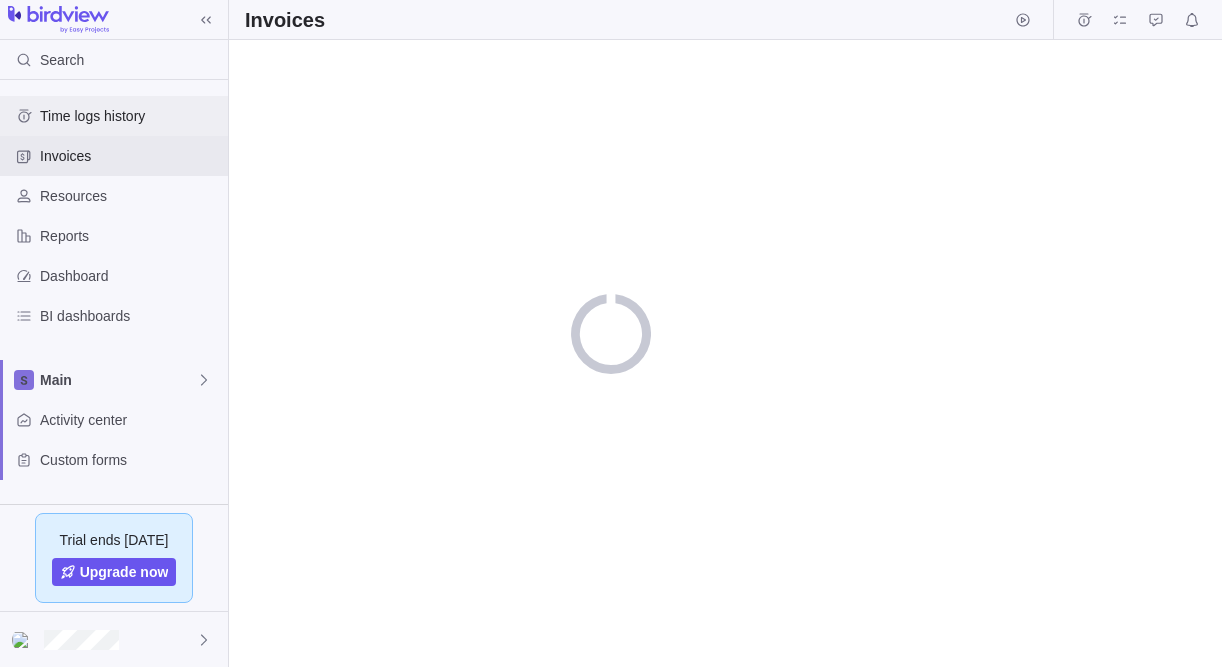 scroll, scrollTop: 0, scrollLeft: 0, axis: both 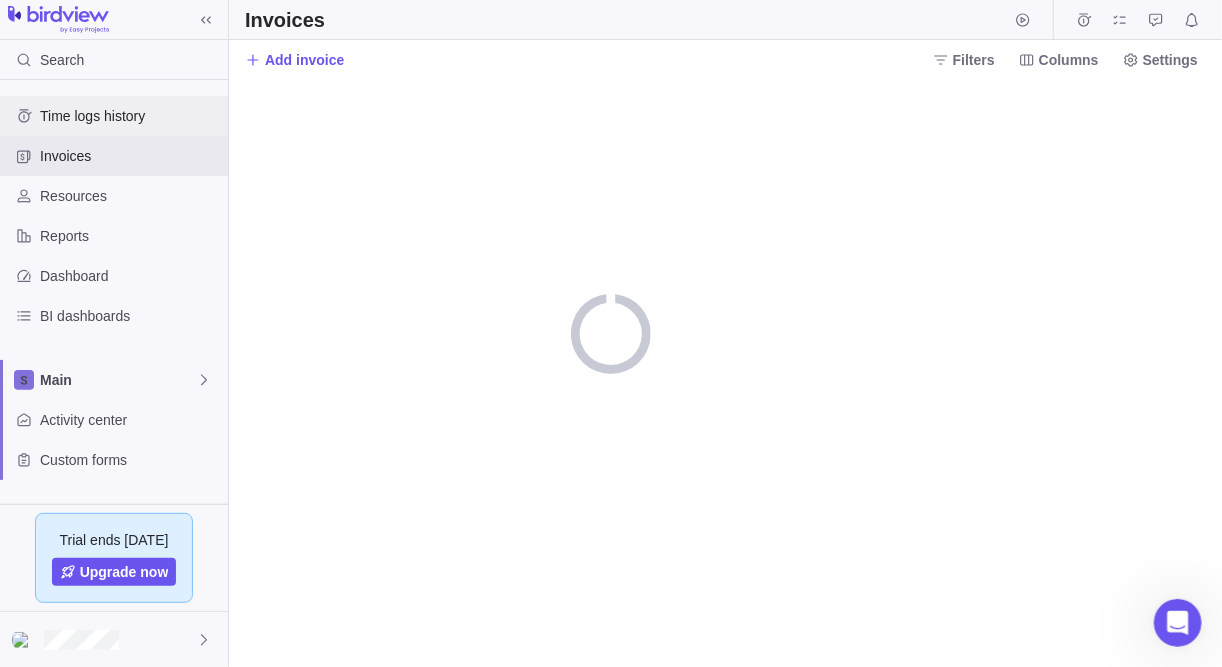 click on "Time logs history" at bounding box center (130, 116) 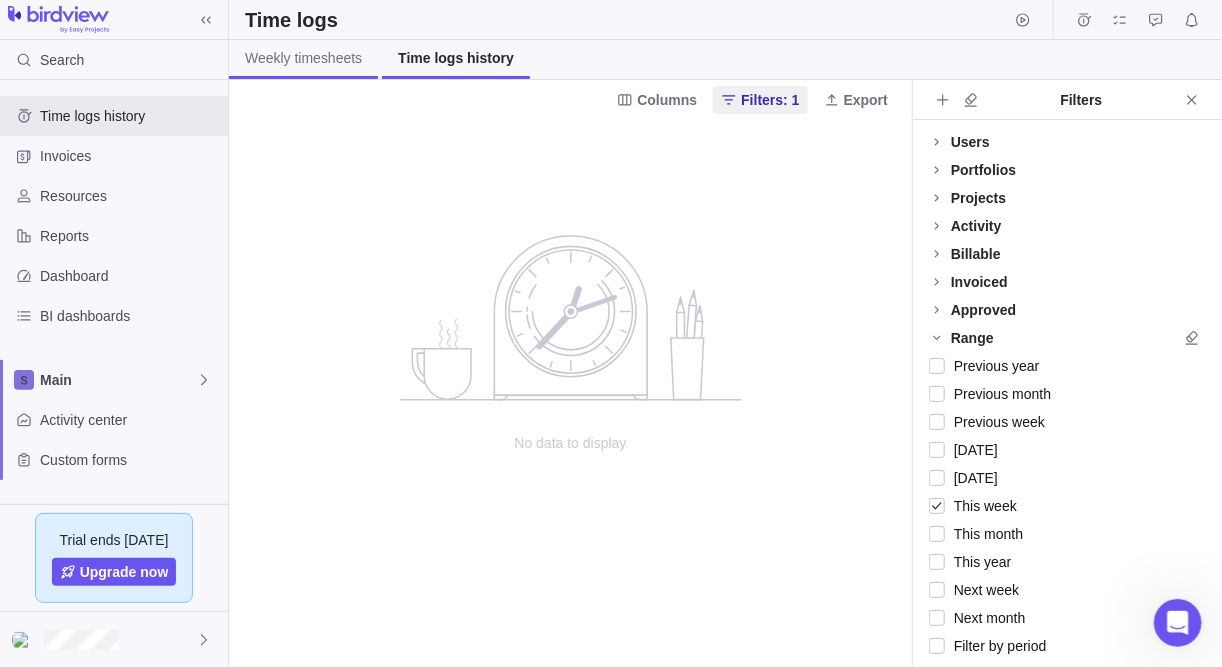 click on "Weekly timesheets" at bounding box center (303, 58) 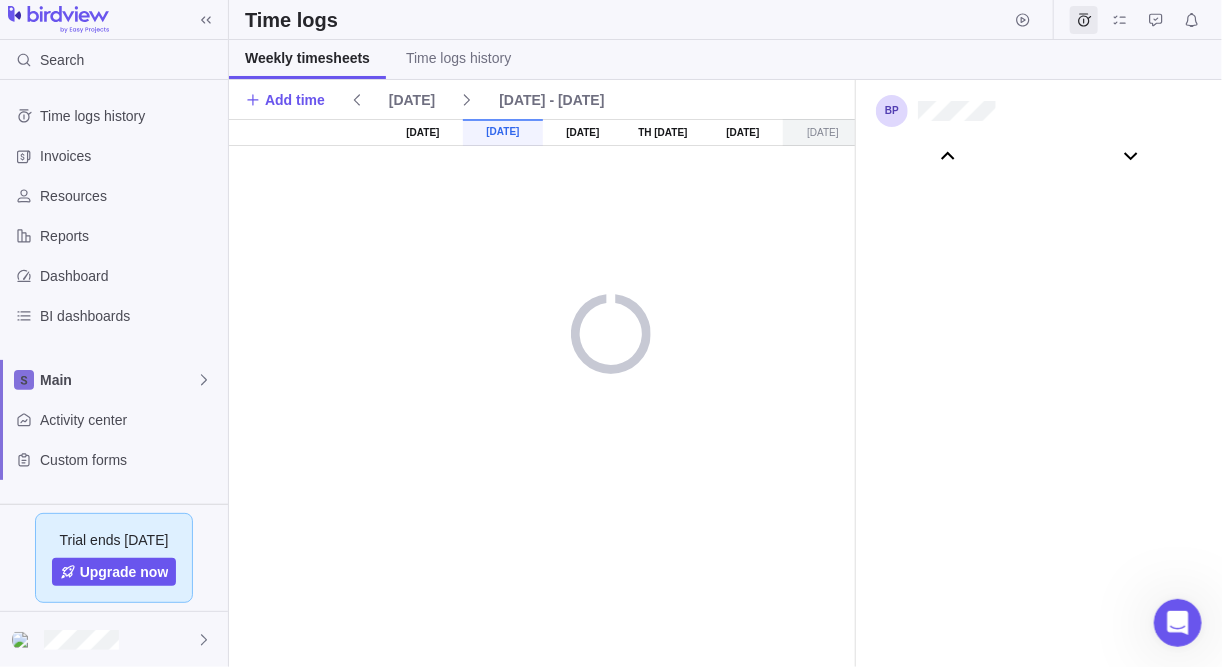 scroll, scrollTop: 111073, scrollLeft: 0, axis: vertical 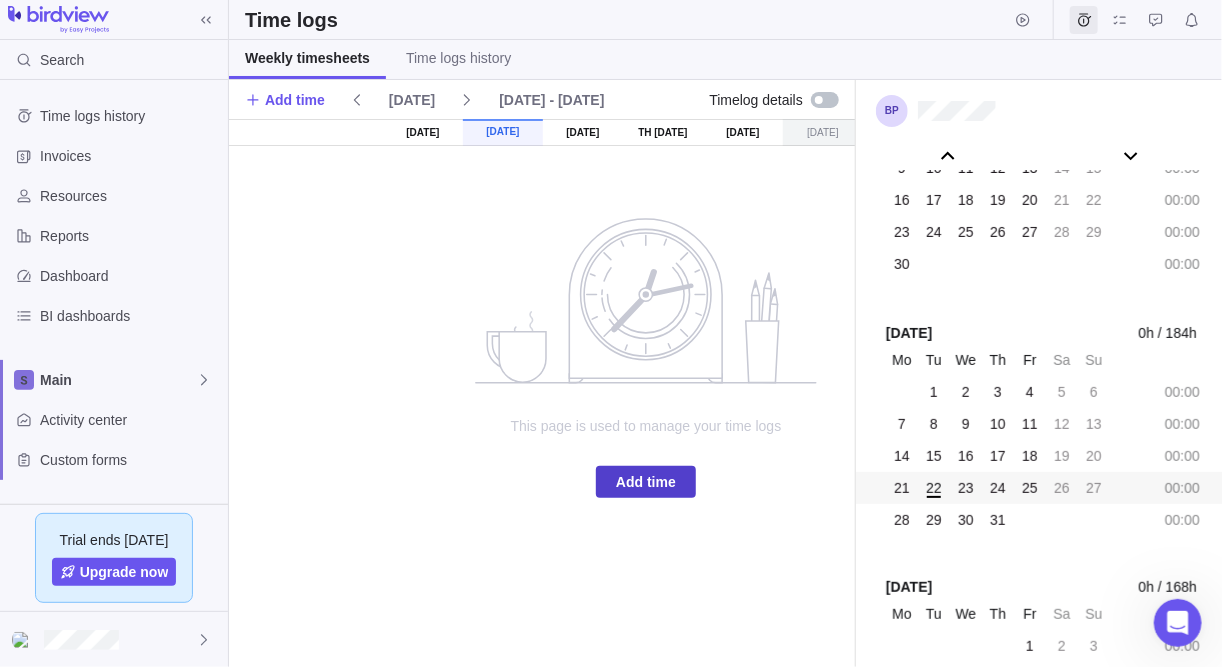 click on "Add time" at bounding box center [646, 482] 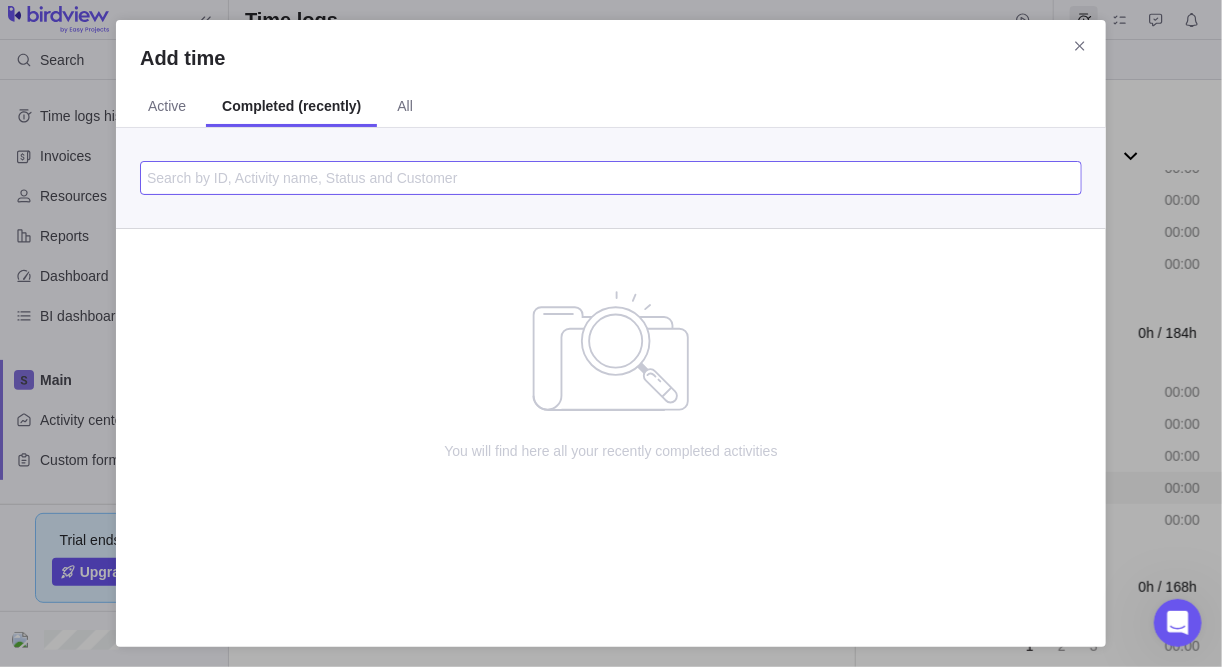 drag, startPoint x: 263, startPoint y: 182, endPoint x: 251, endPoint y: 167, distance: 19.209373 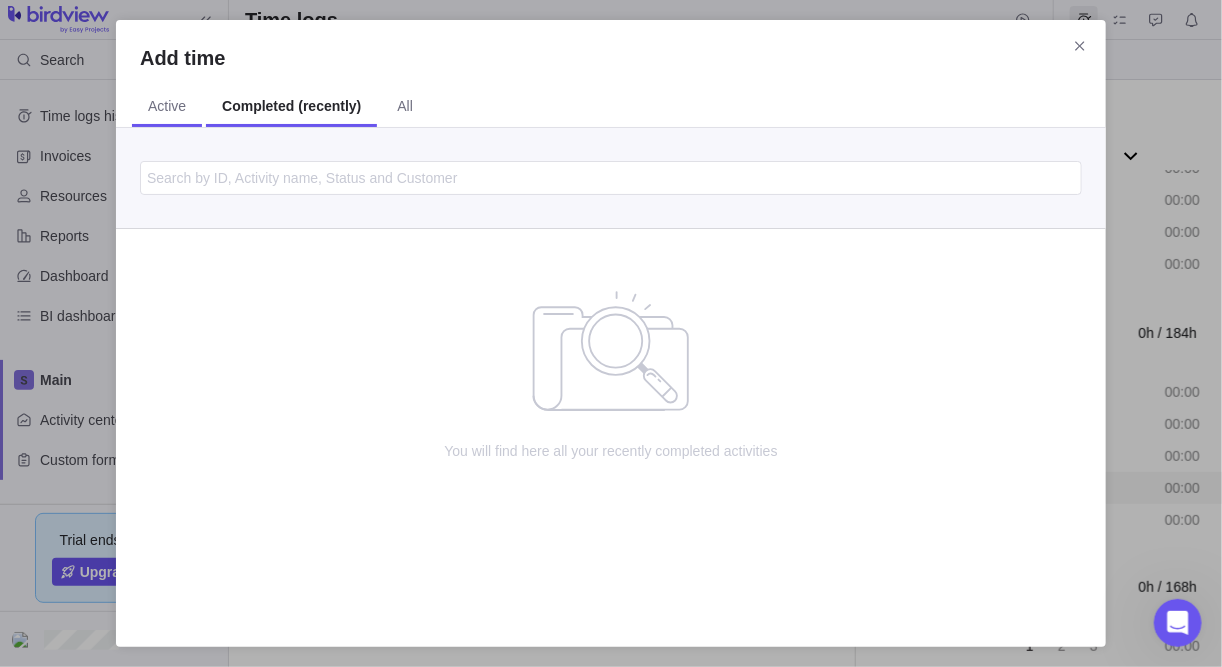 click on "Active" at bounding box center (167, 107) 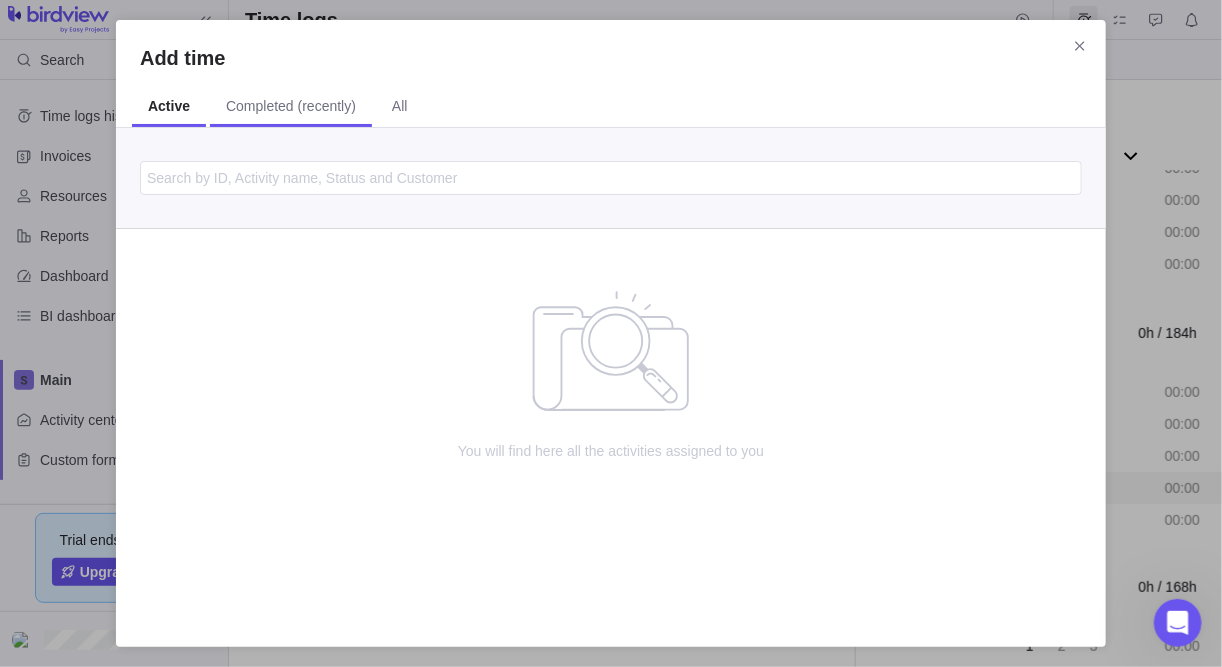click on "Completed (recently)" at bounding box center [291, 106] 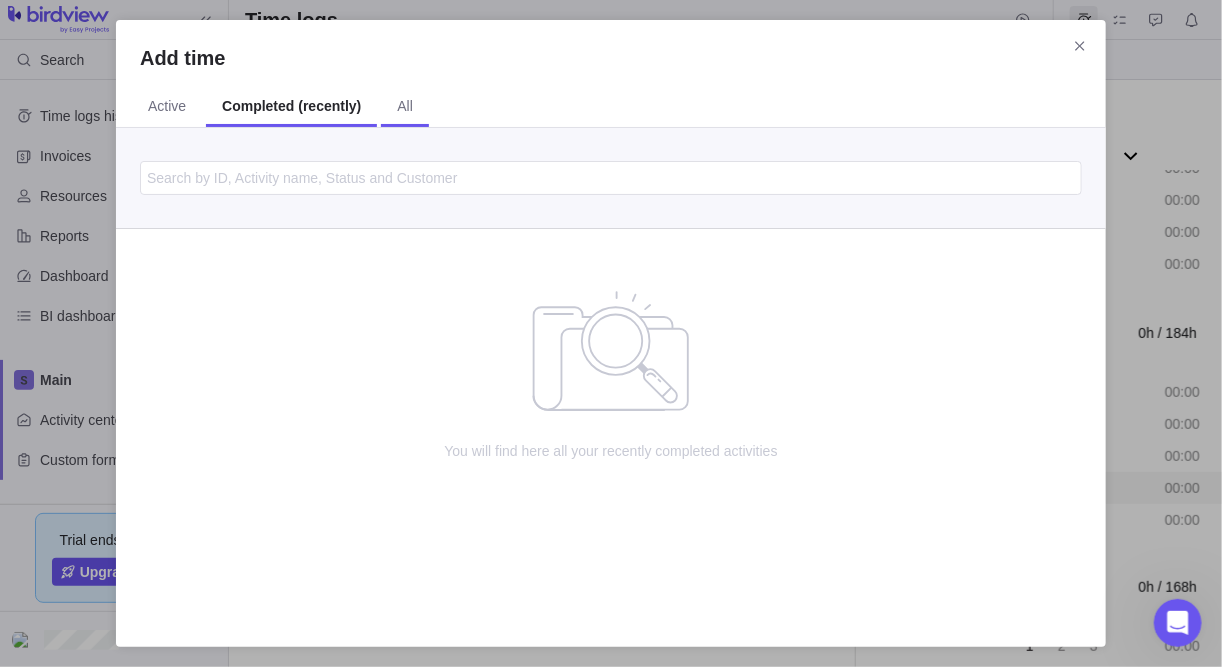 click on "All" at bounding box center (405, 107) 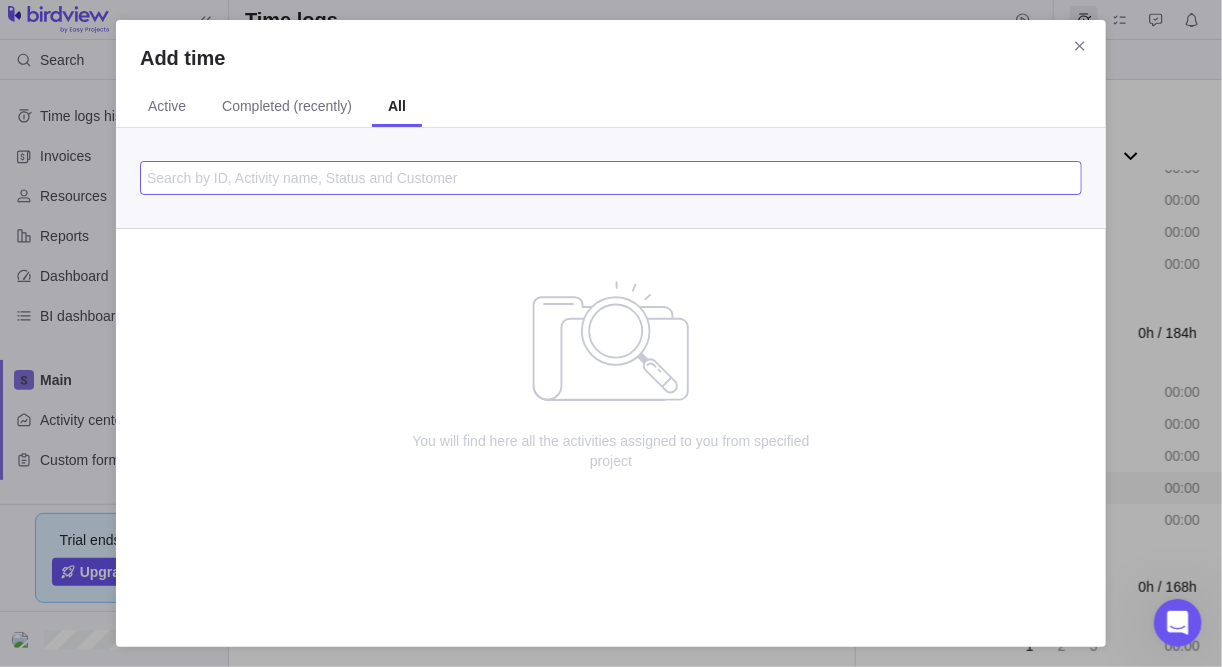 click at bounding box center (611, 178) 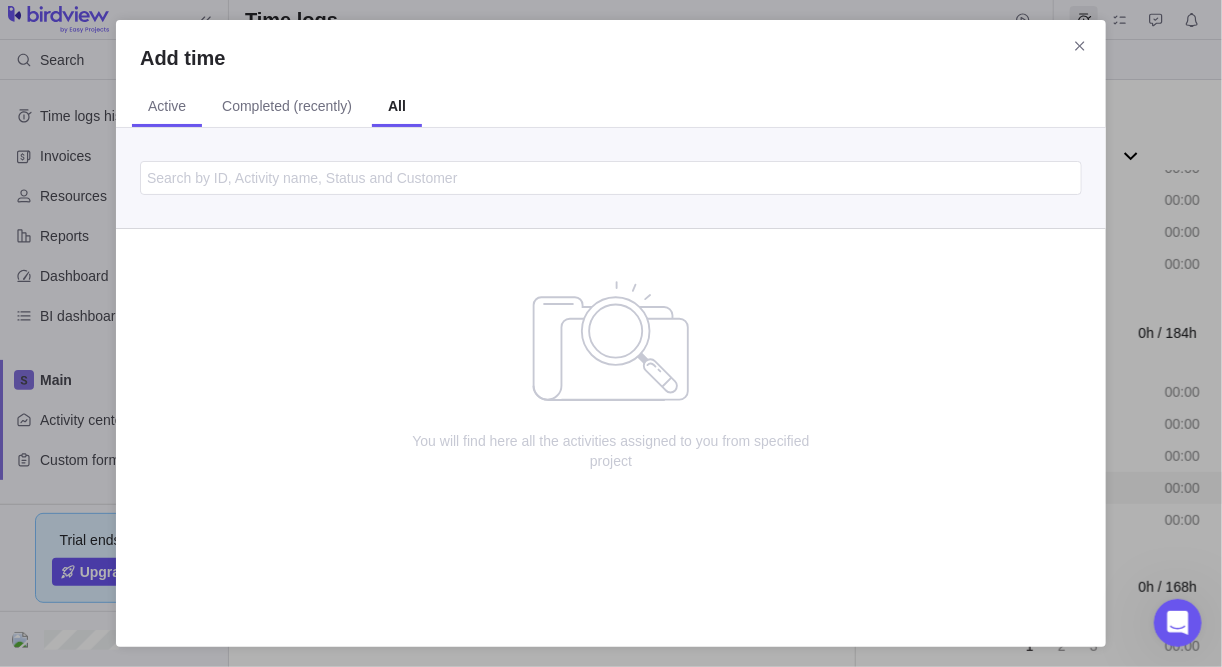 click on "Active" at bounding box center [167, 106] 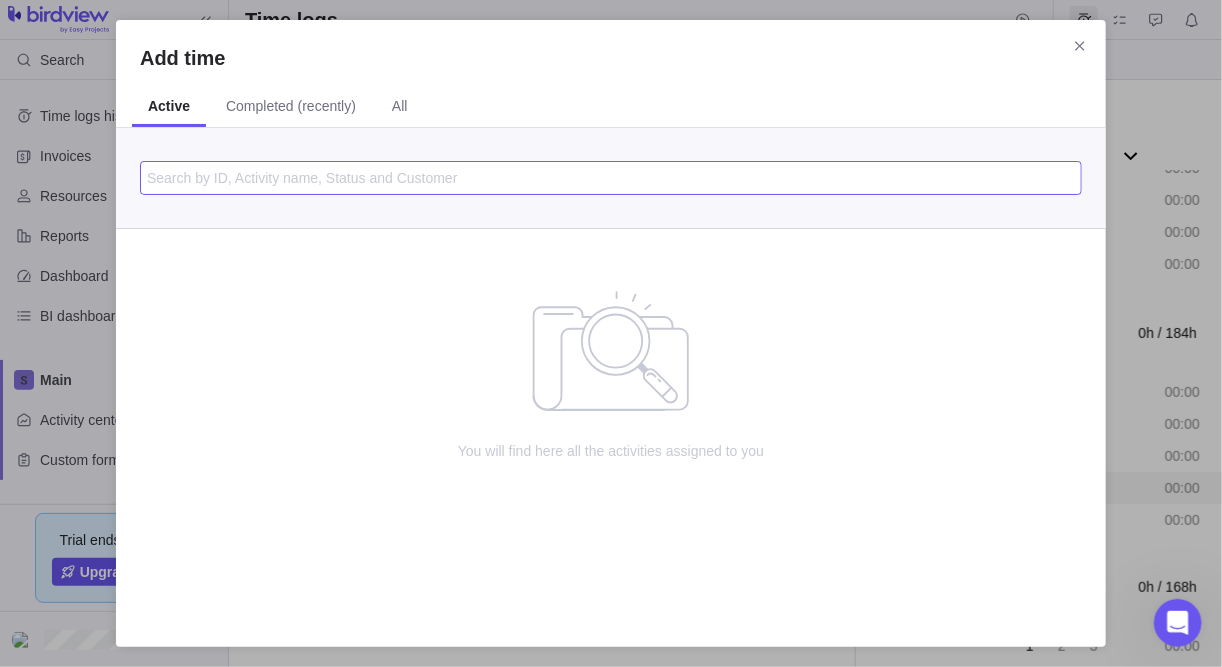 type on "f" 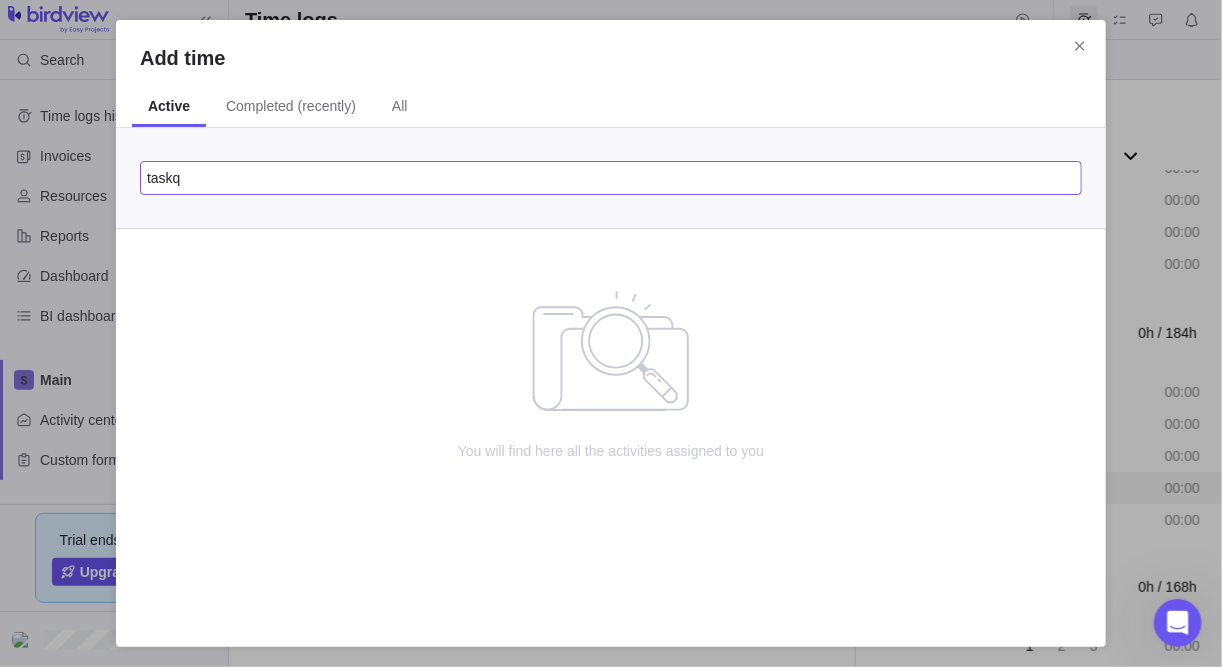 type on "taskq" 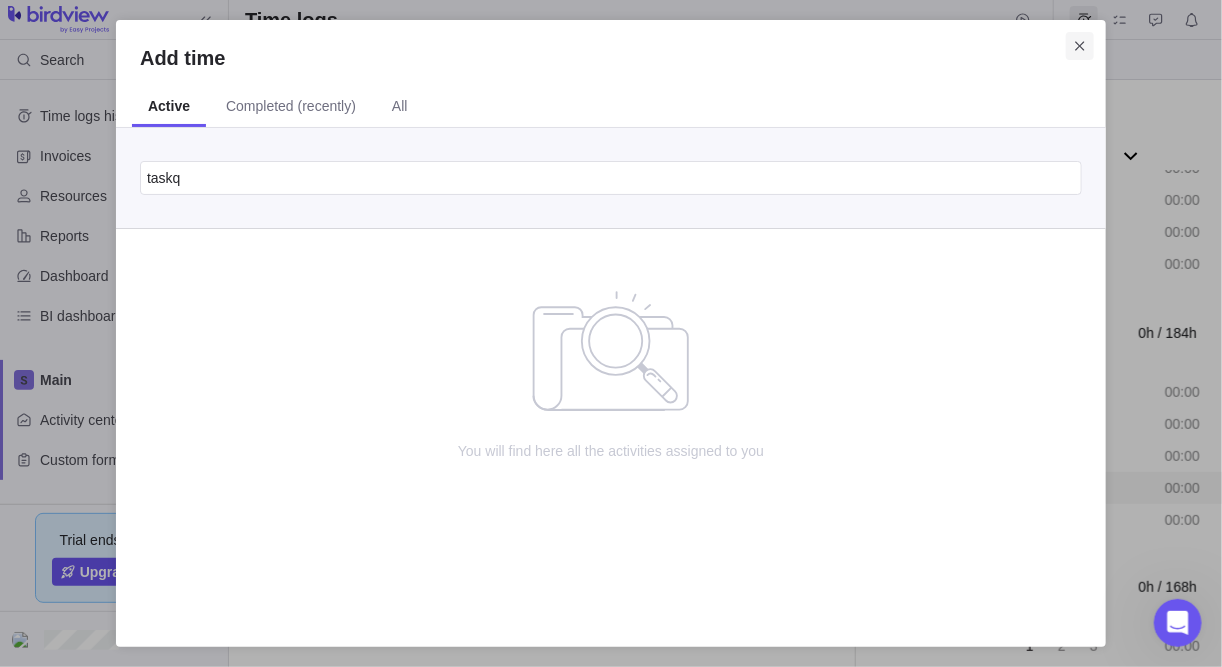 click 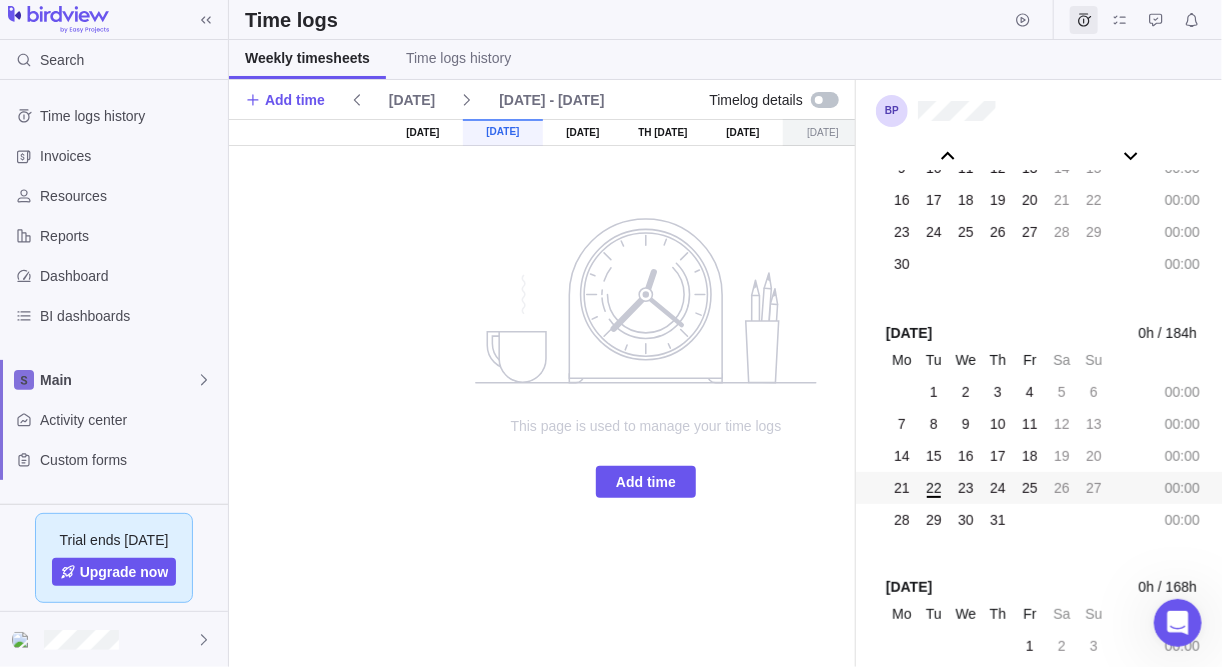 click on "Mo Tu We Th Fr Sa Su" at bounding box center [1039, 360] 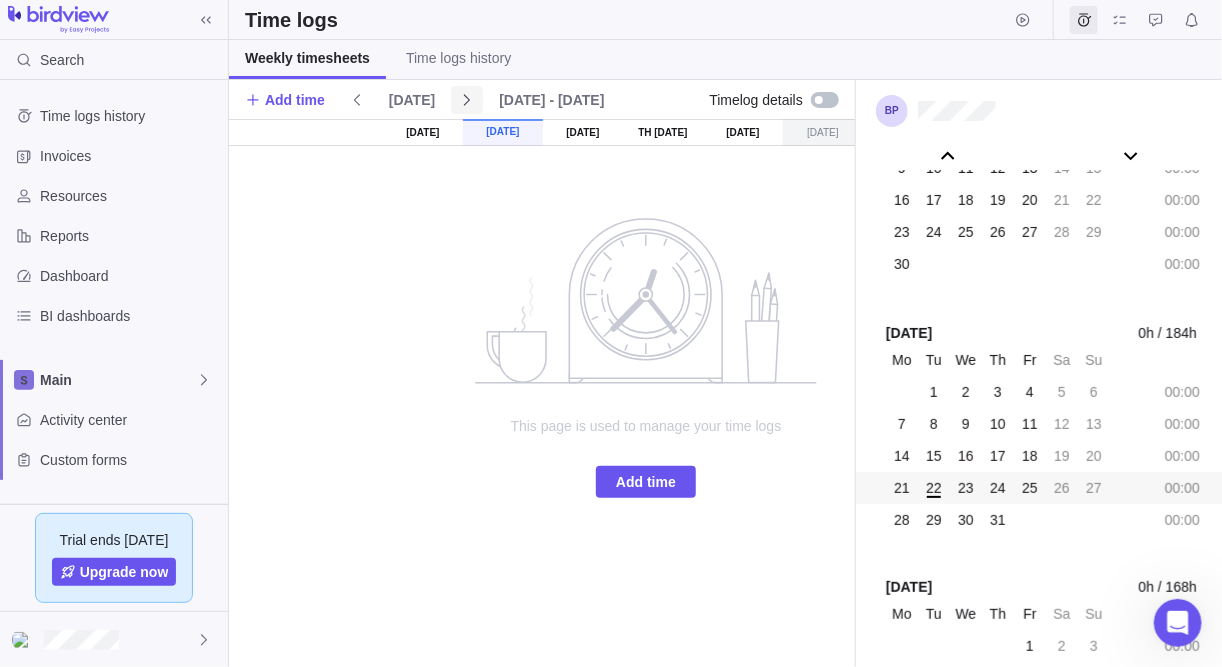 click 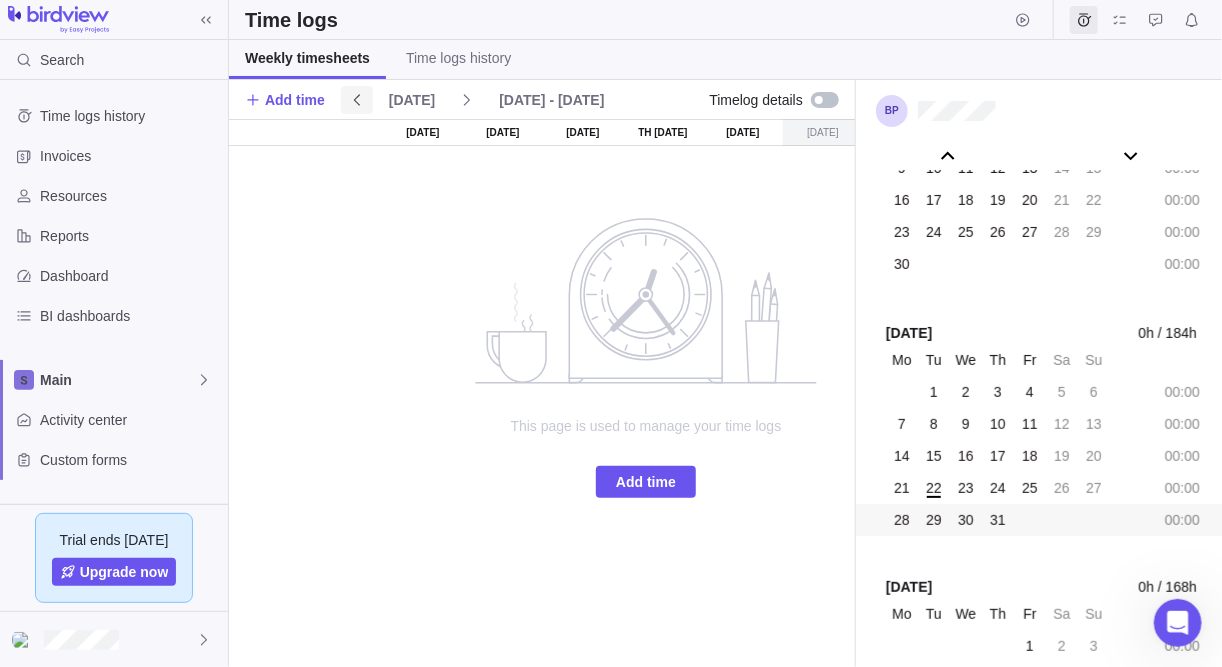 click 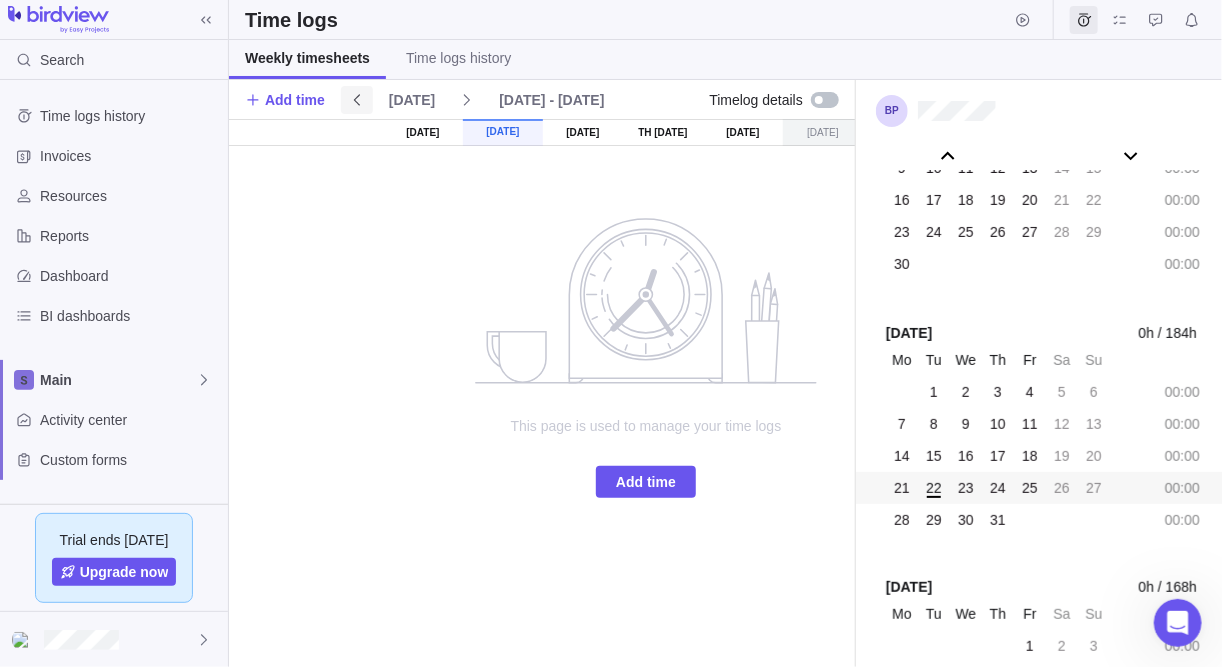 click 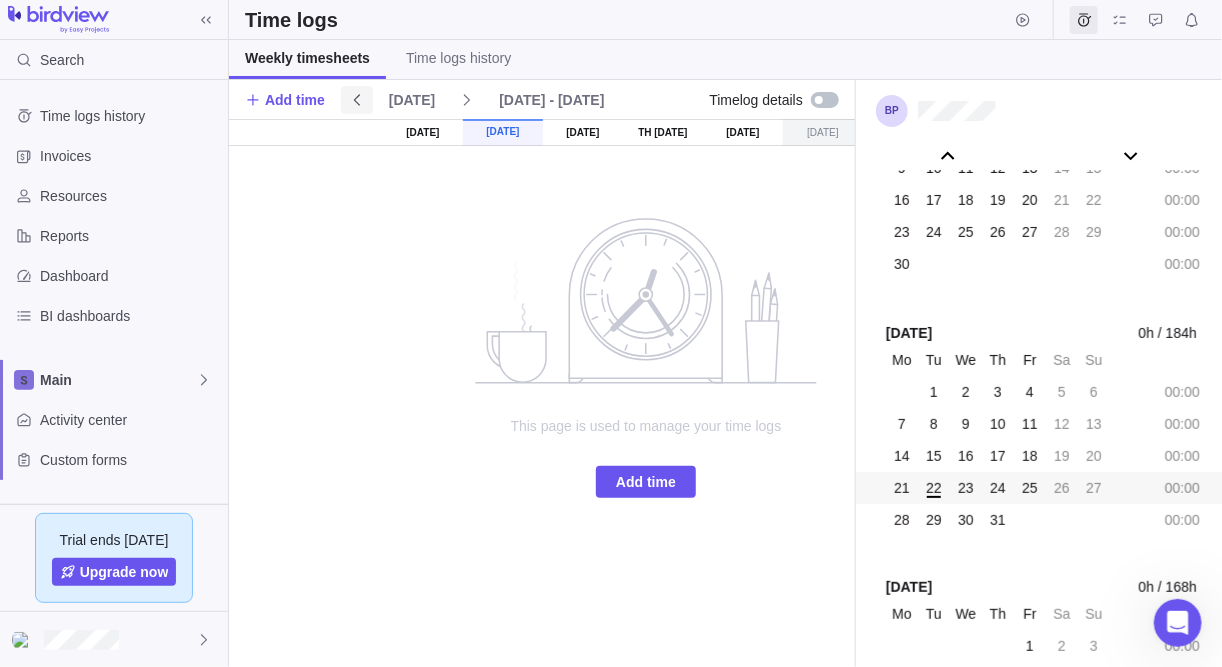 click 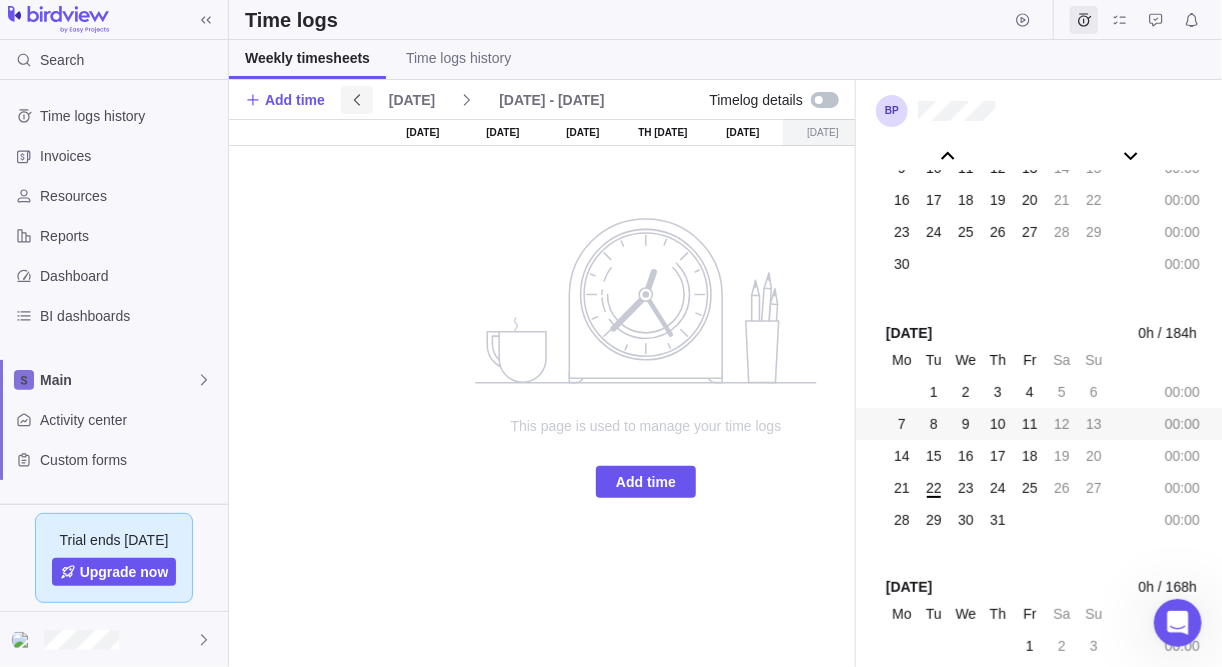 click 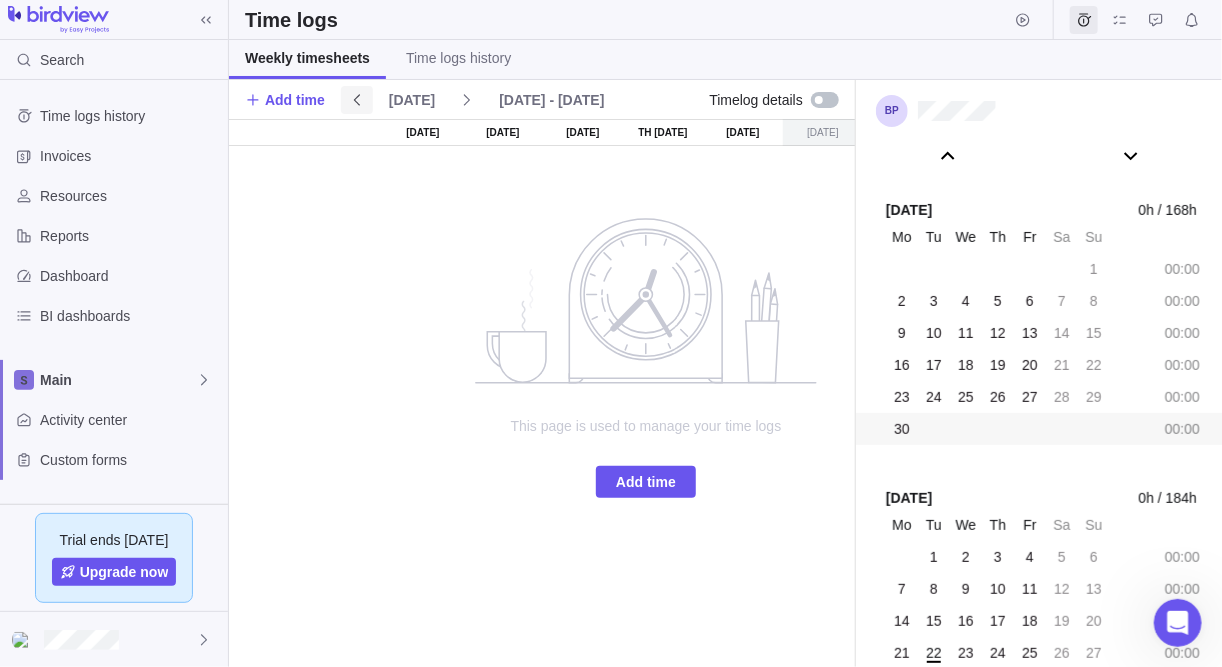 click 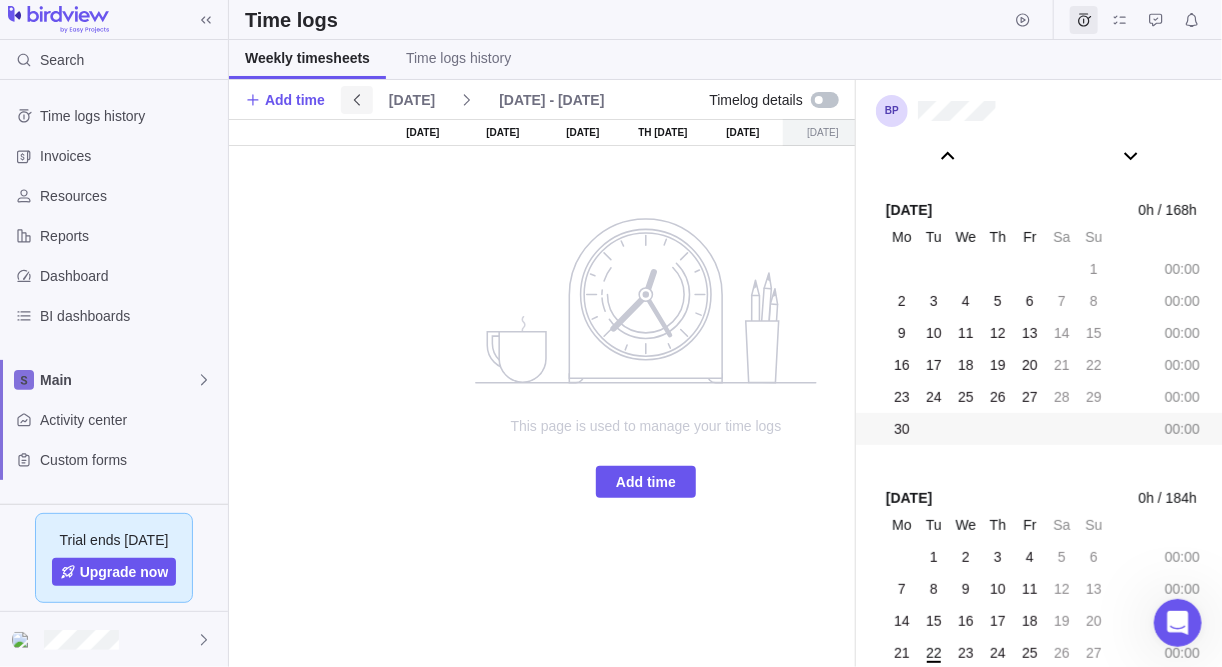 click 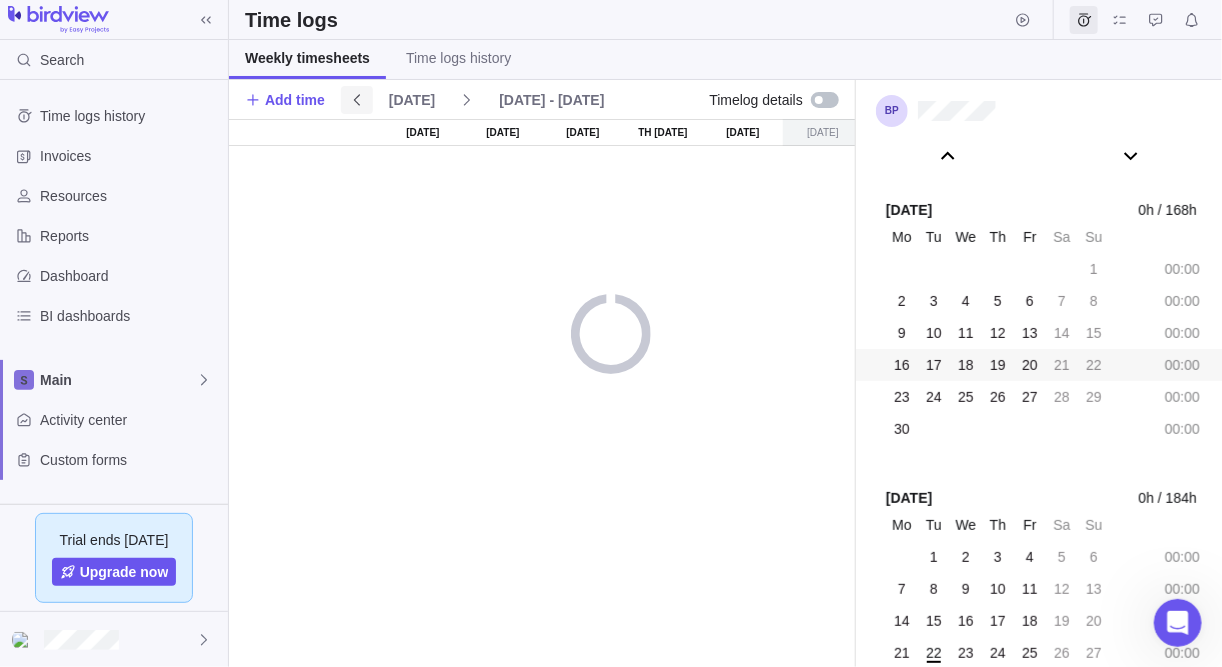 click 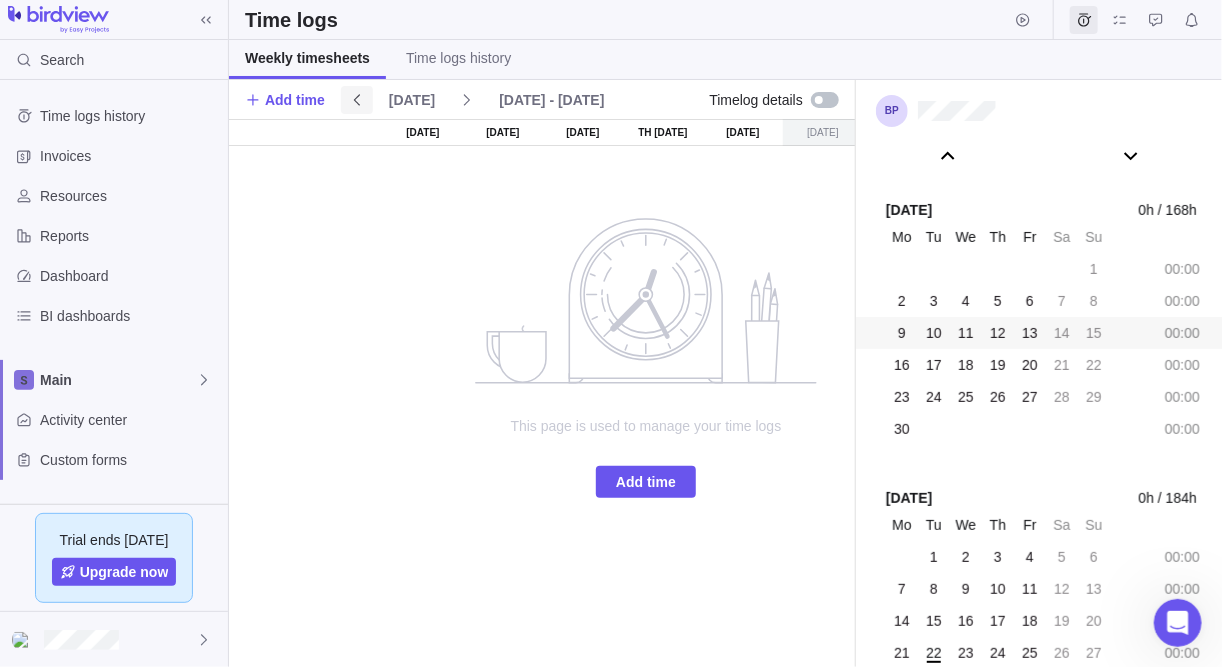 click 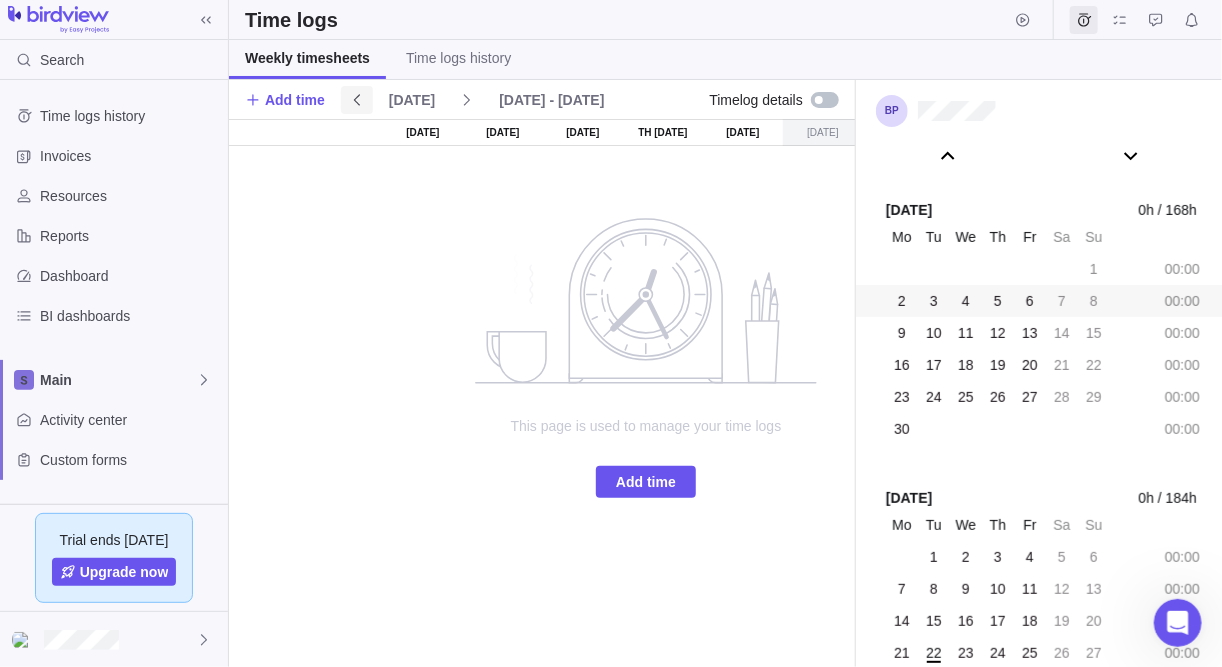 click 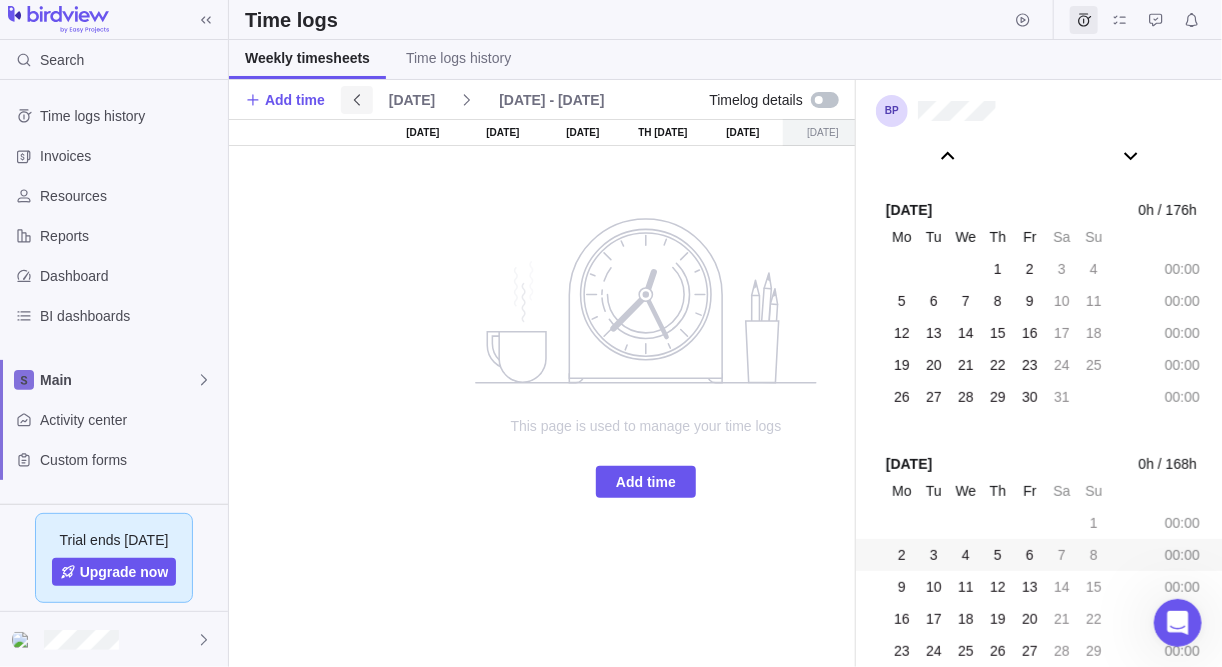 click 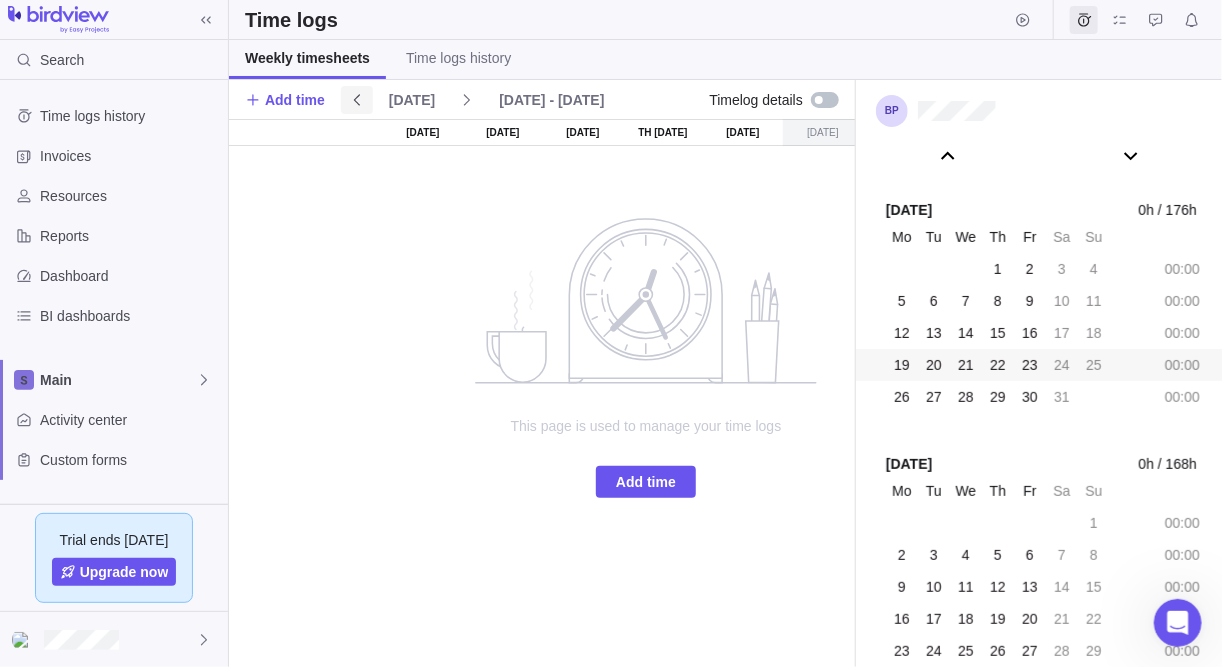 click 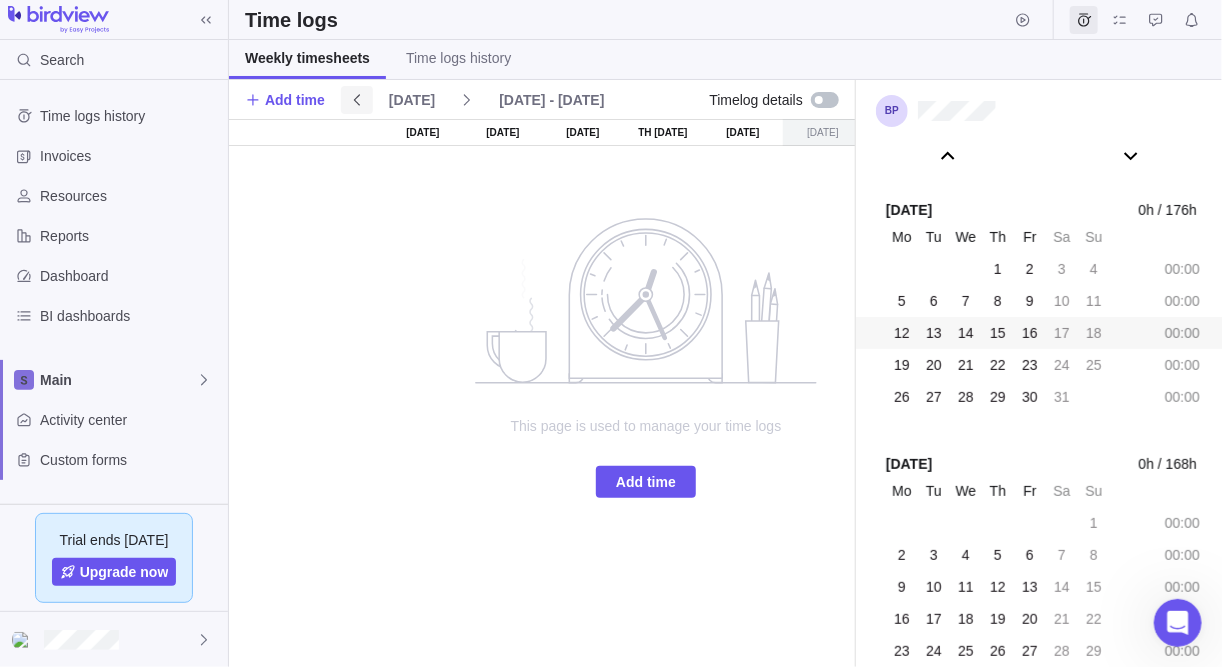 click 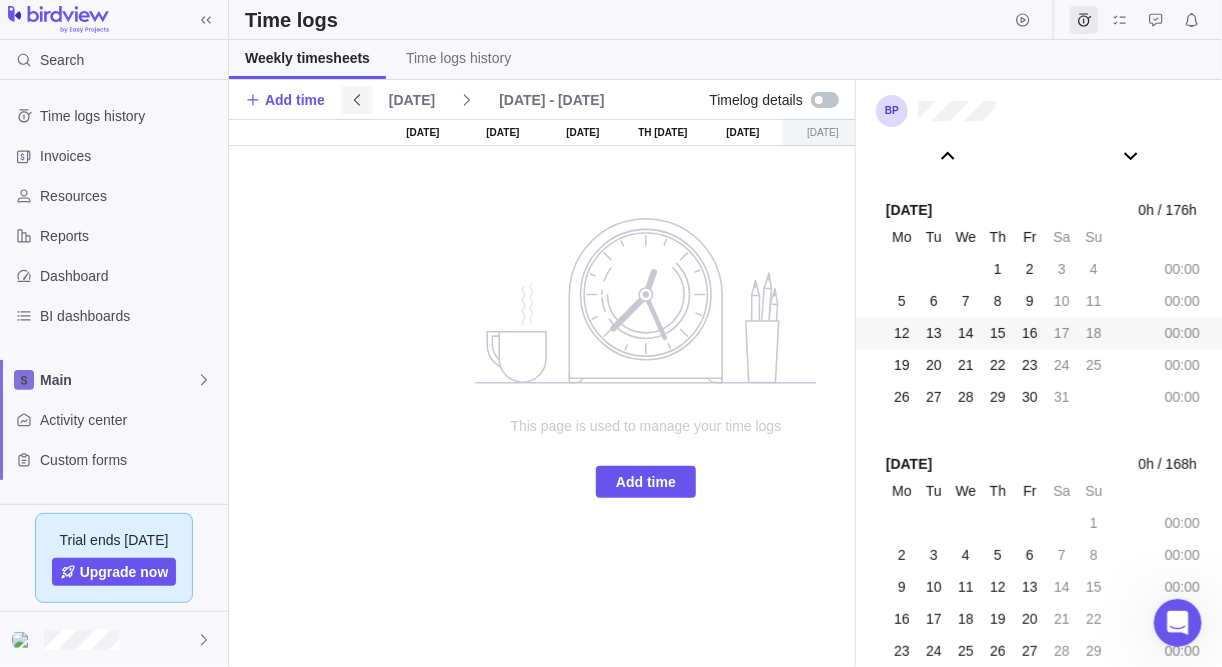 click 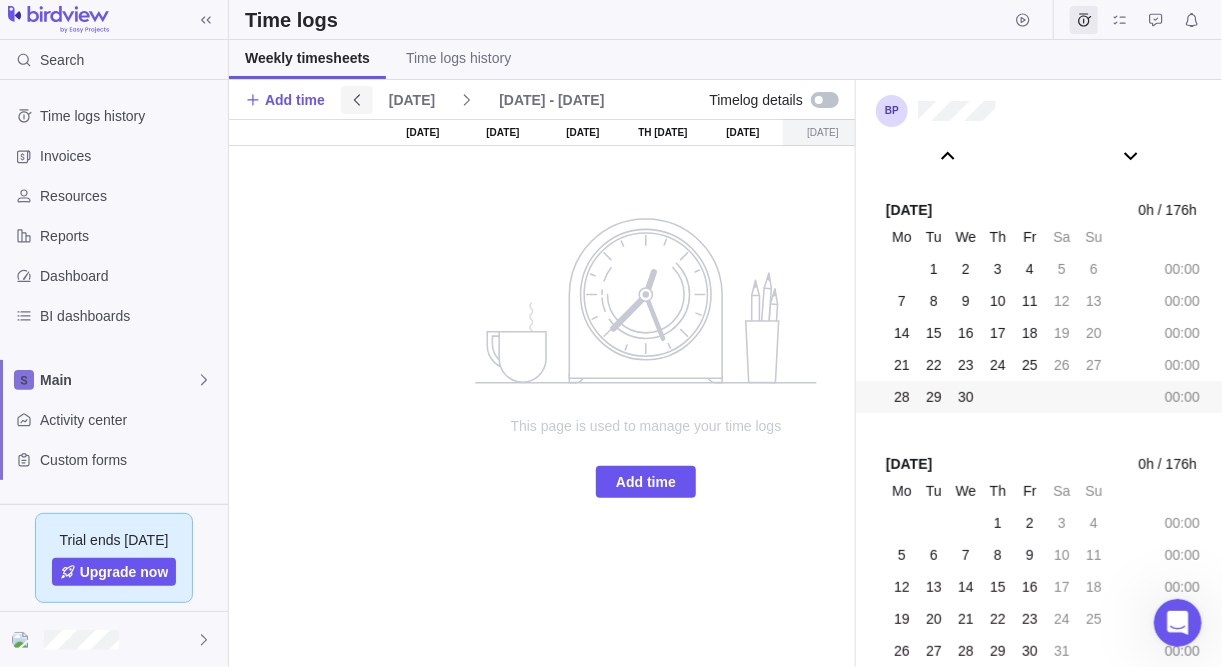 click 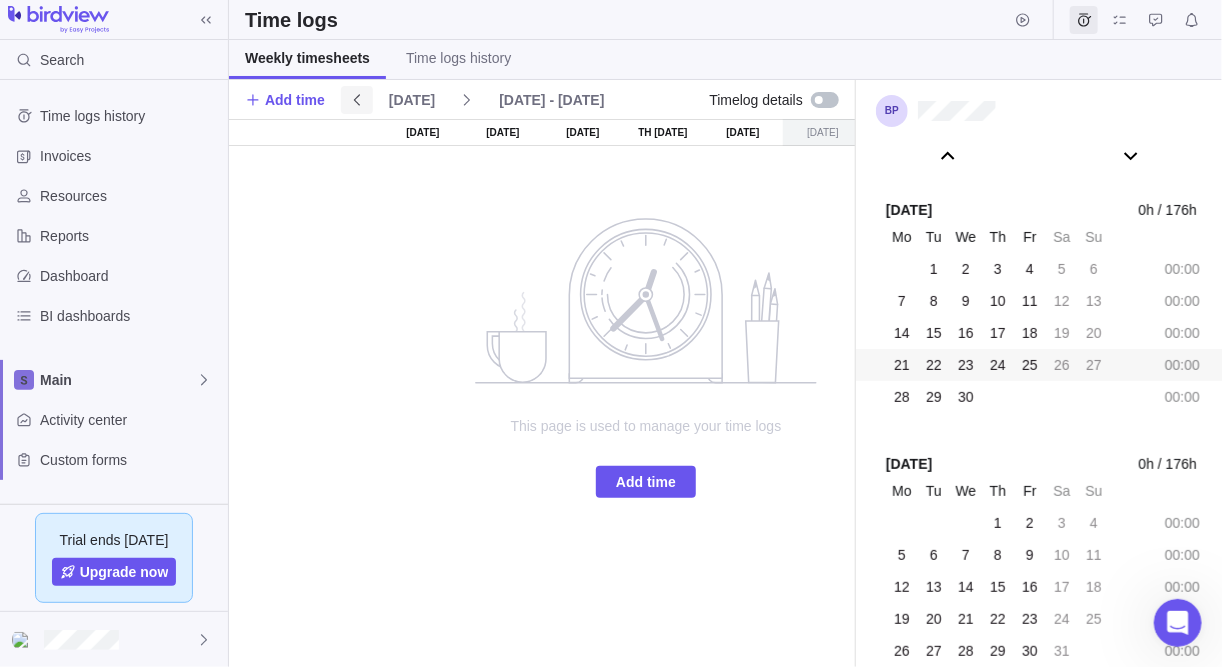 click 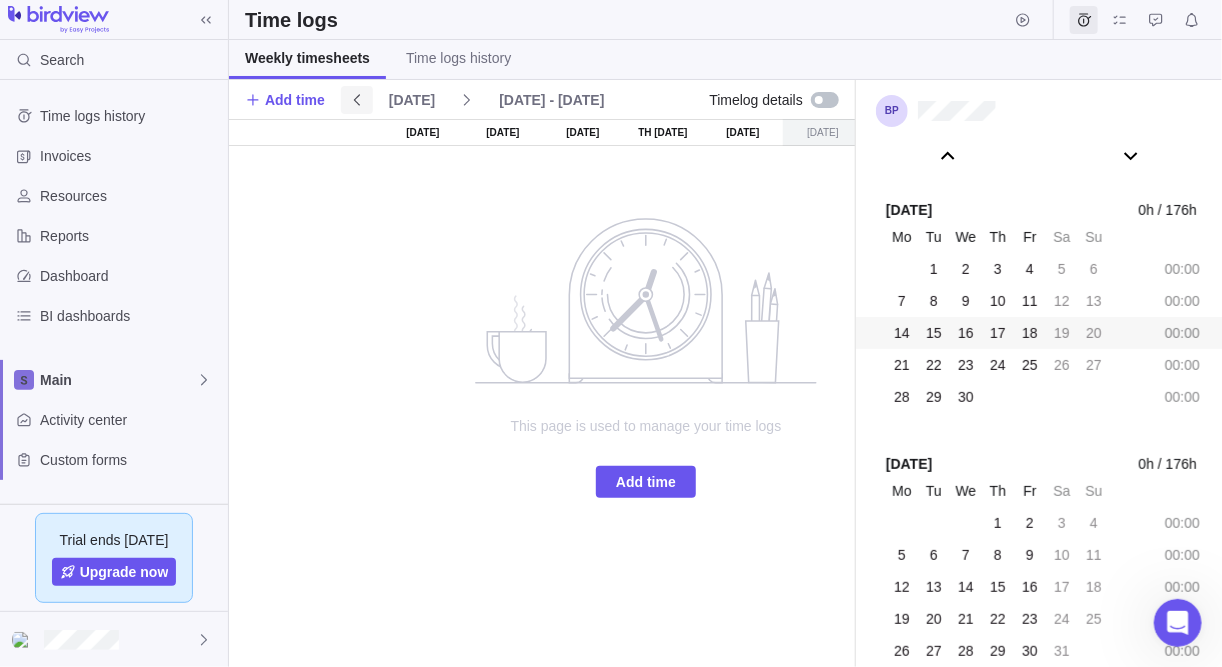 click 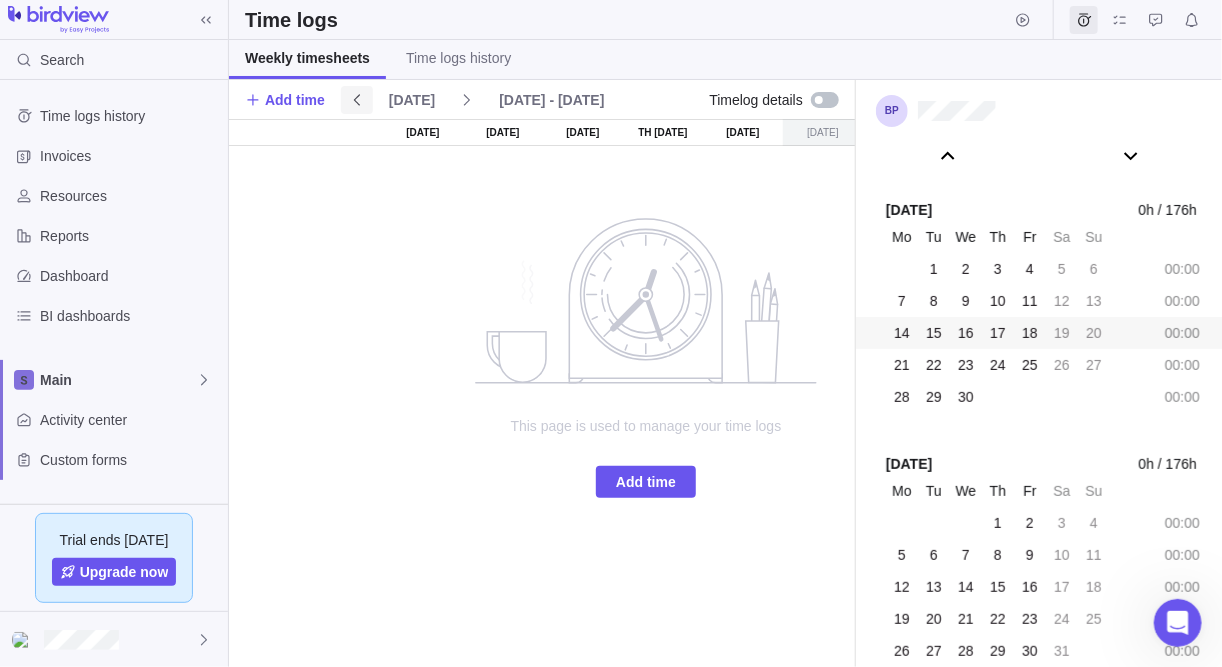 click 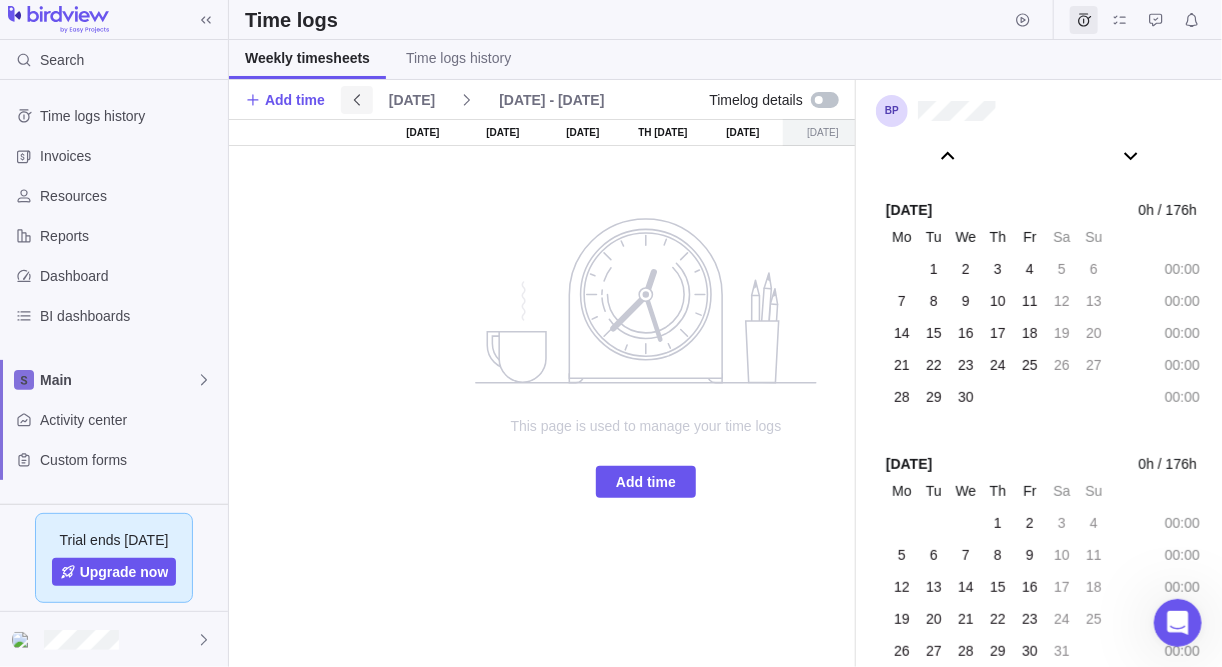 scroll, scrollTop: 110112, scrollLeft: 0, axis: vertical 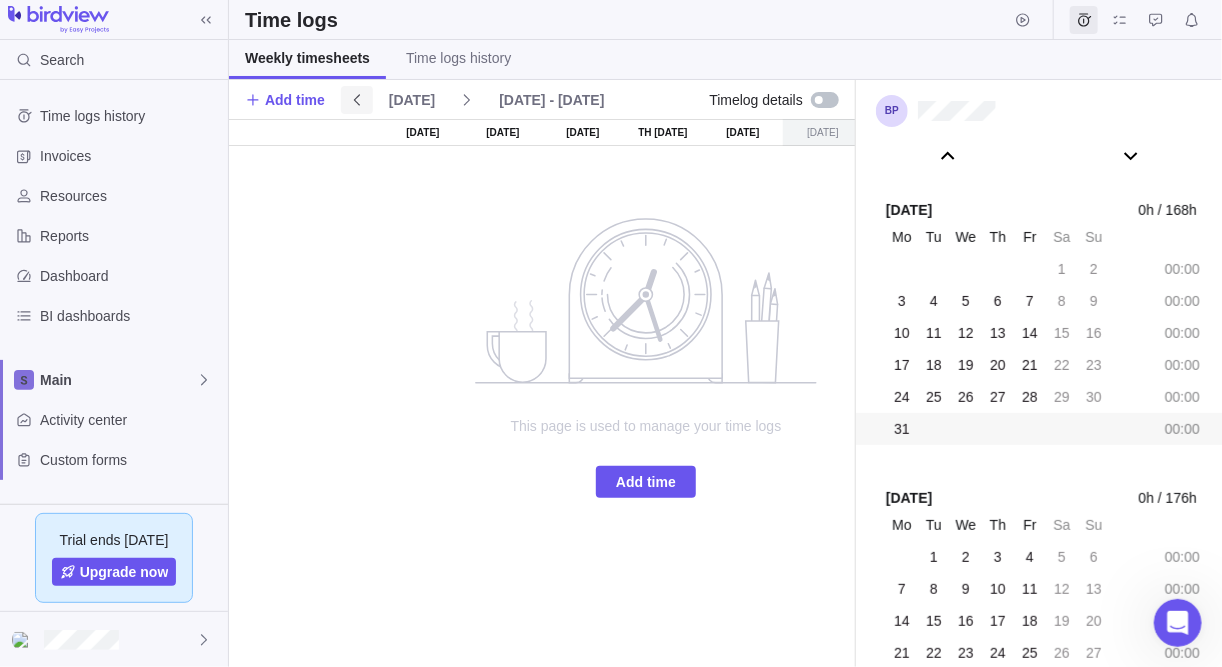 click 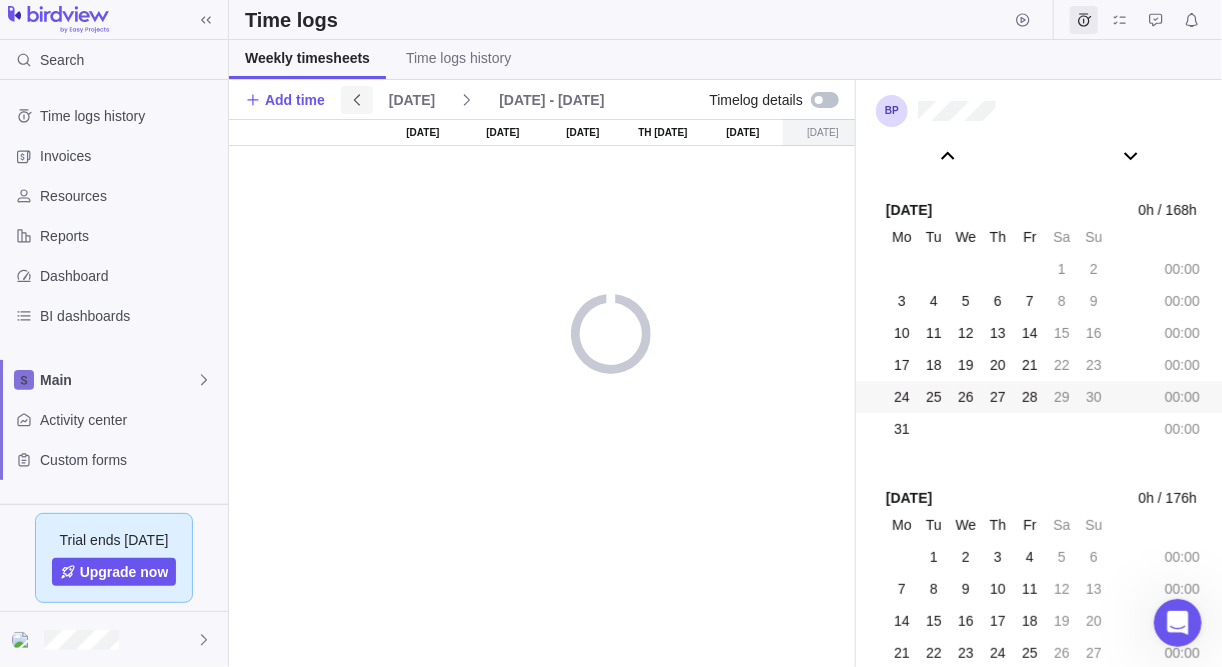 click 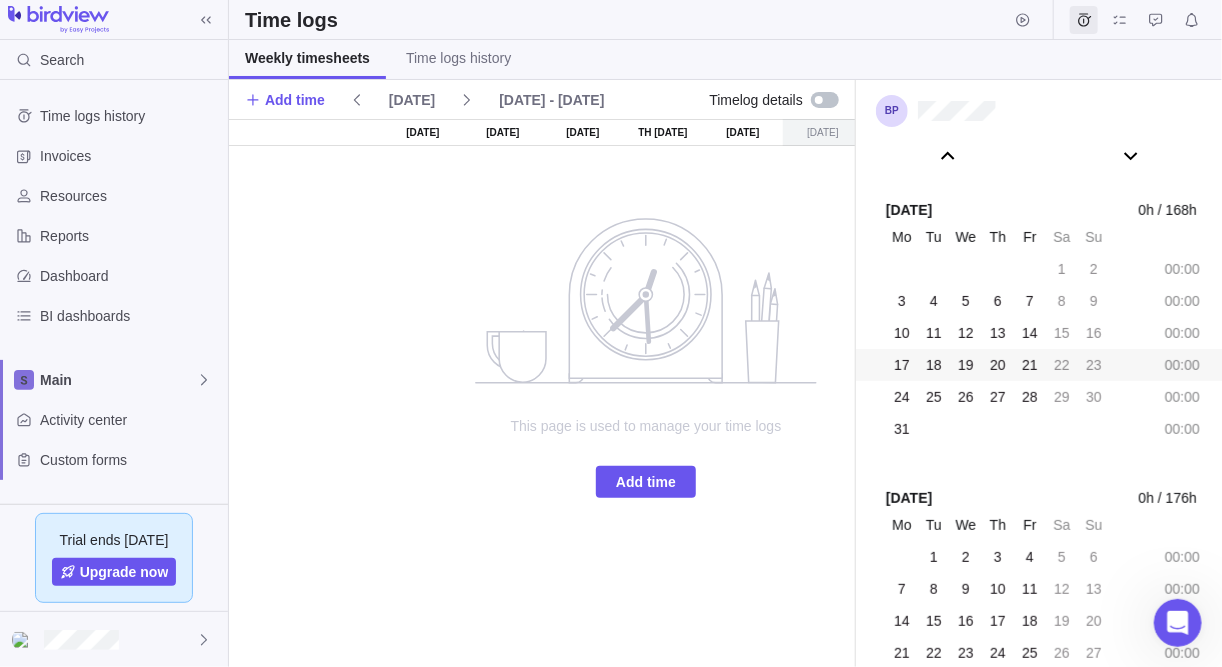 click on "This page is used to manage your time logs" at bounding box center [646, 426] 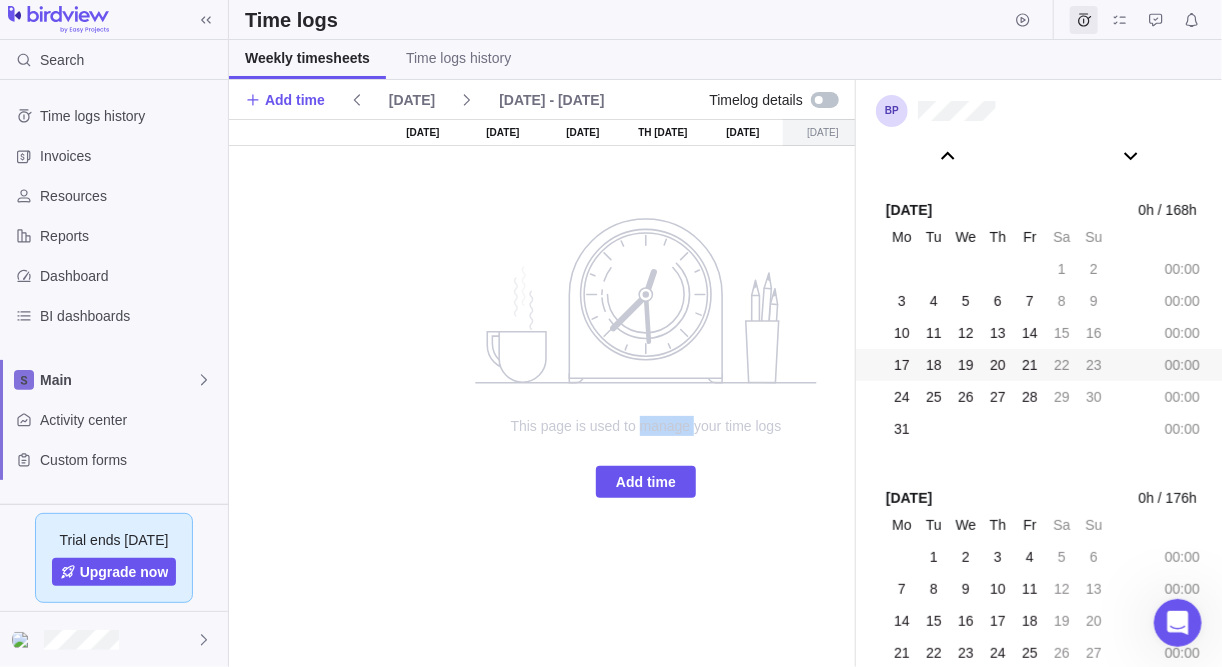 click on "This page is used to manage your time logs" at bounding box center (646, 426) 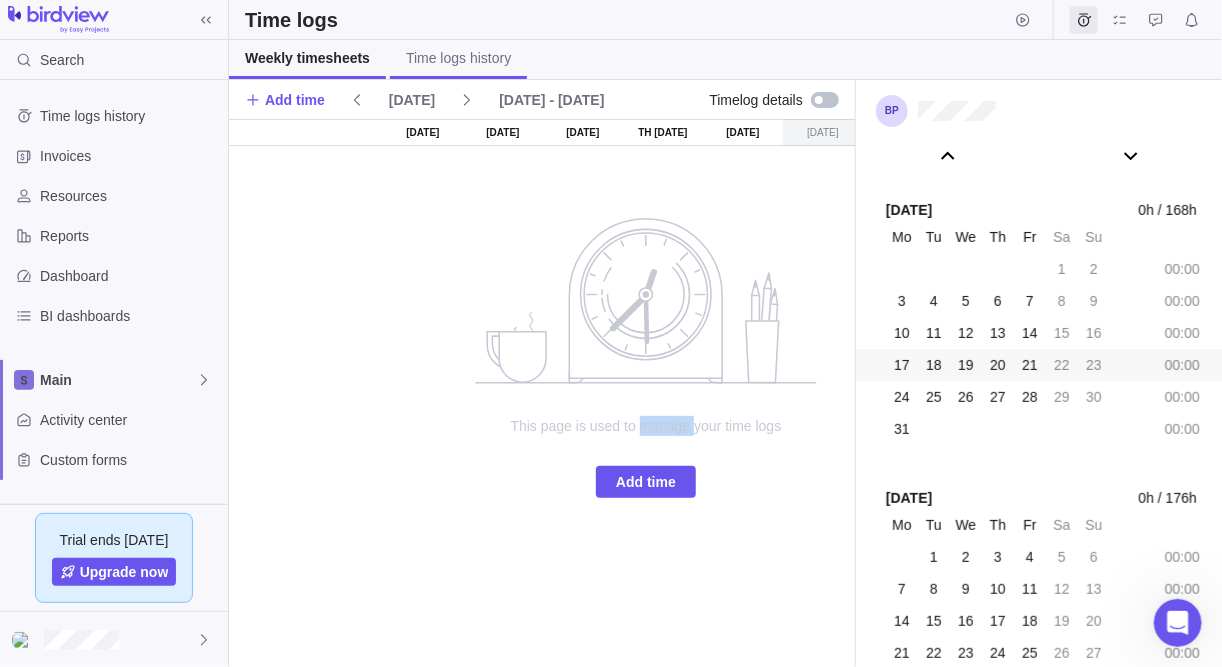 drag, startPoint x: 663, startPoint y: 426, endPoint x: 460, endPoint y: 46, distance: 430.82364 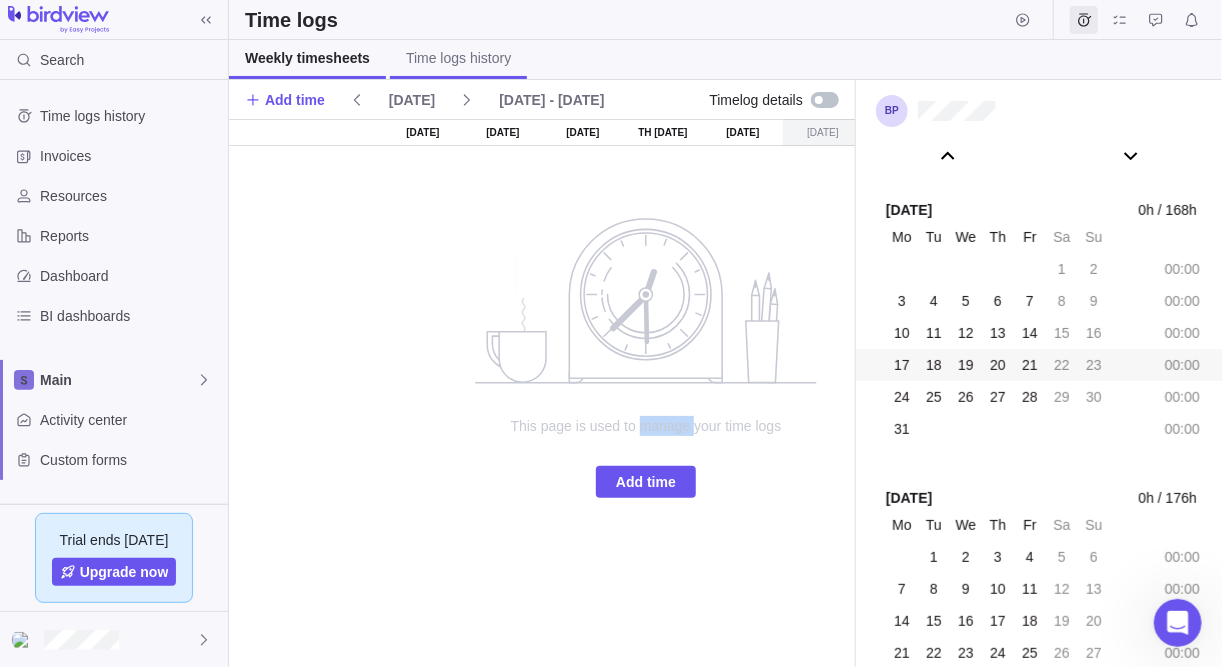 click on "Time logs history" at bounding box center [458, 59] 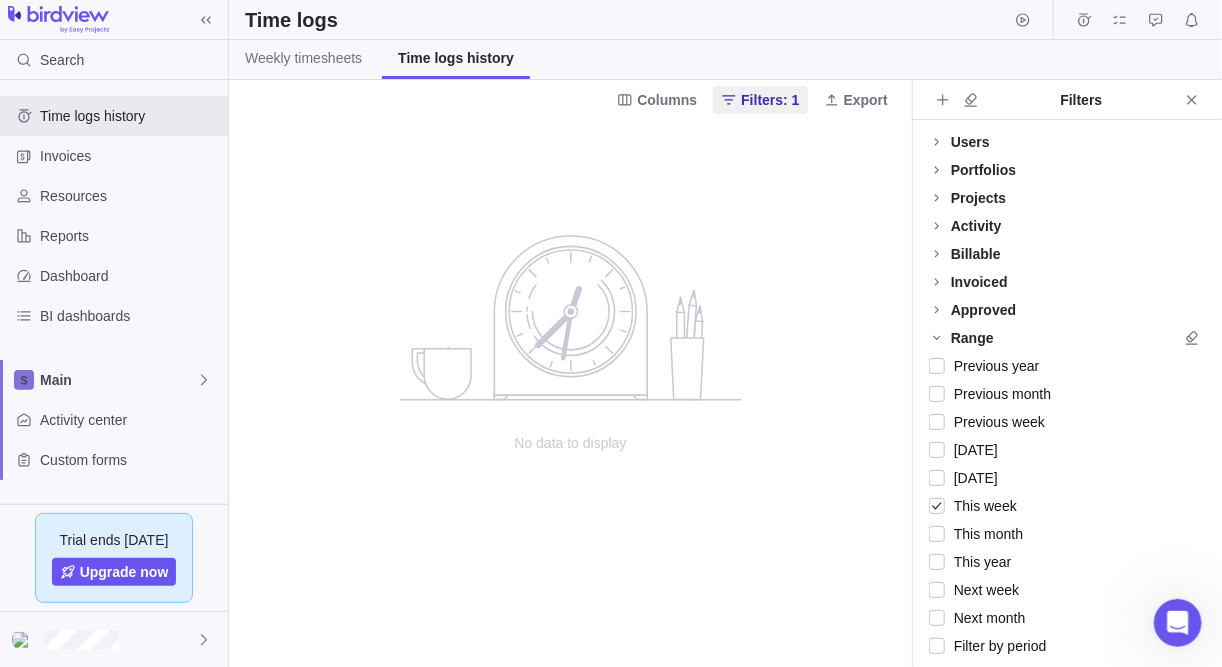 click on "Activity" at bounding box center [976, 226] 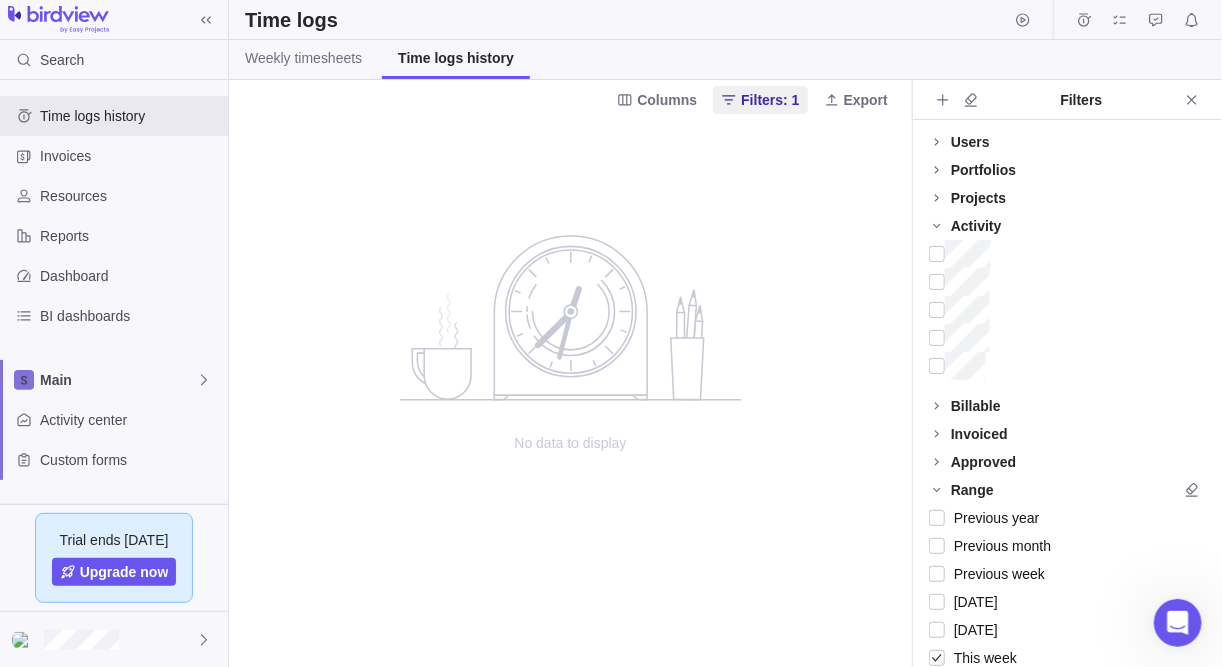 click on "Projects" at bounding box center (978, 198) 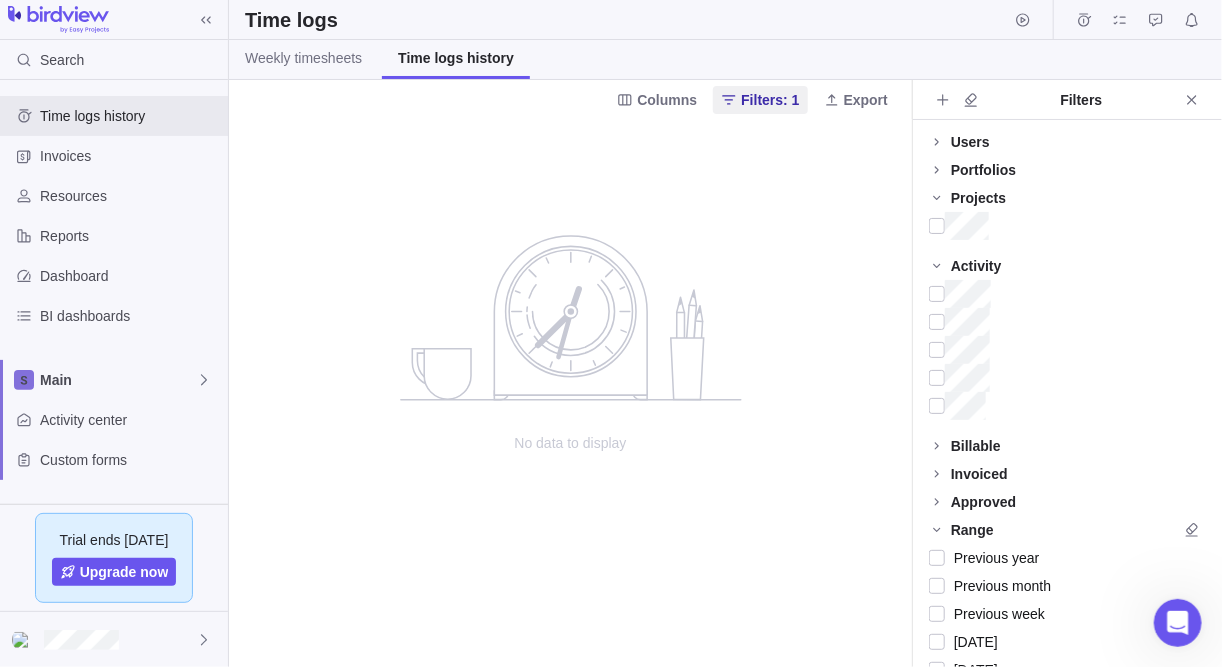 click on "Portfolios" at bounding box center (983, 170) 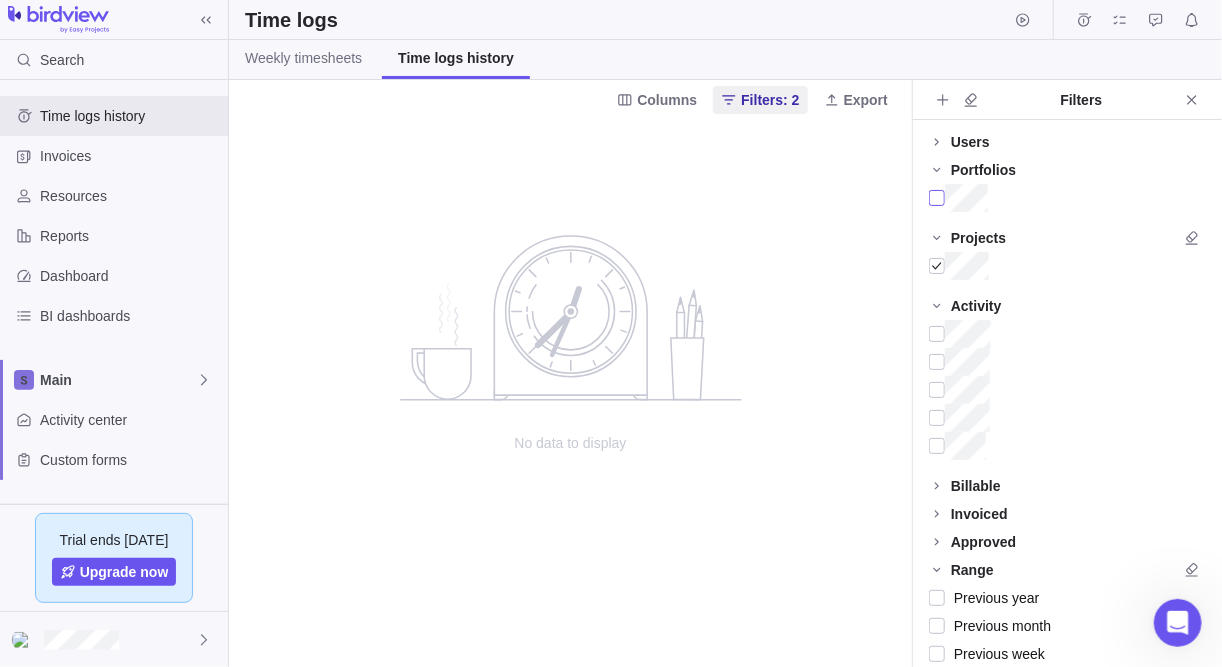 click at bounding box center (937, 198) 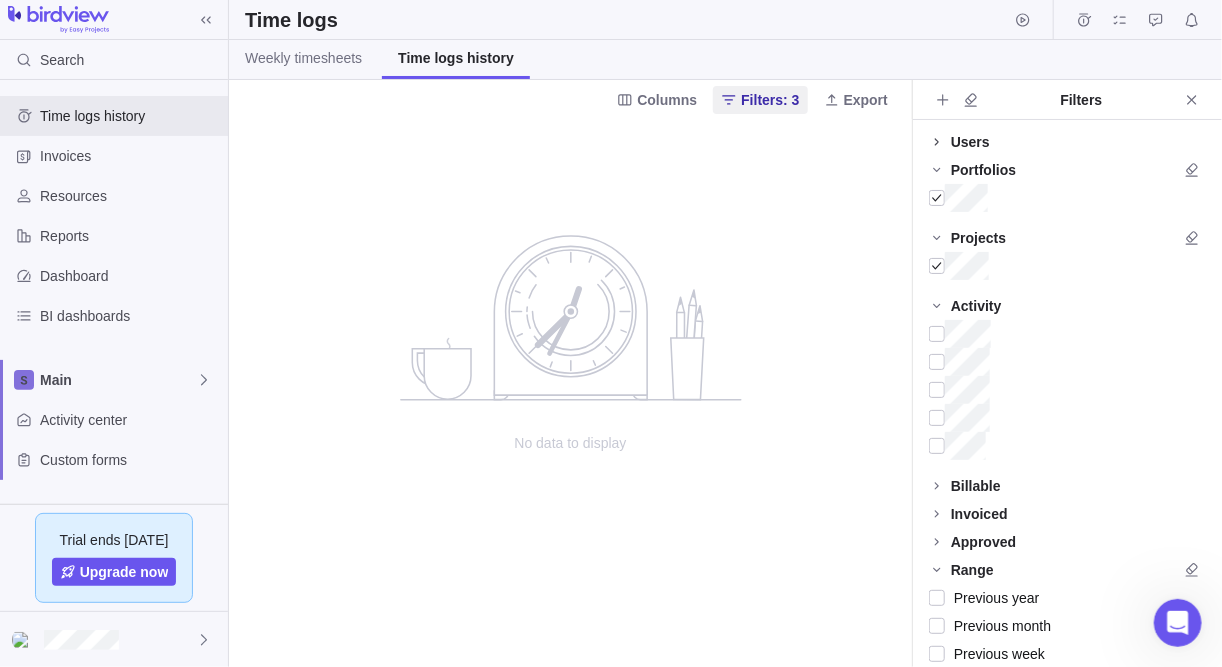 click 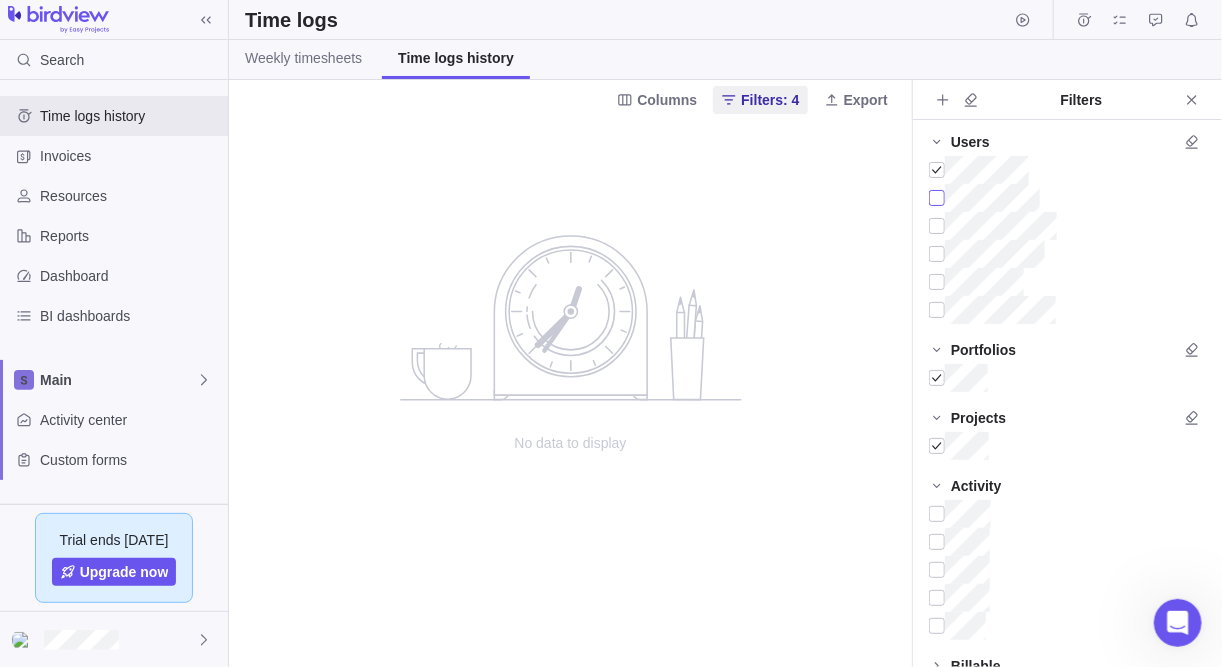 click at bounding box center [937, 198] 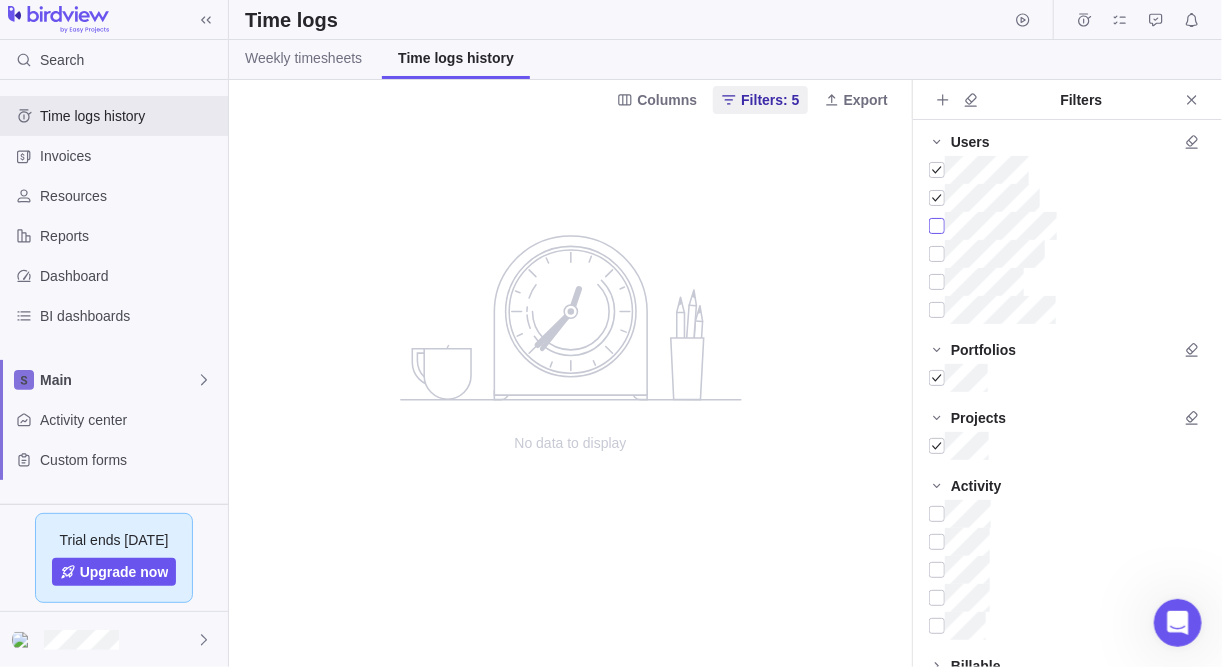 click at bounding box center [937, 226] 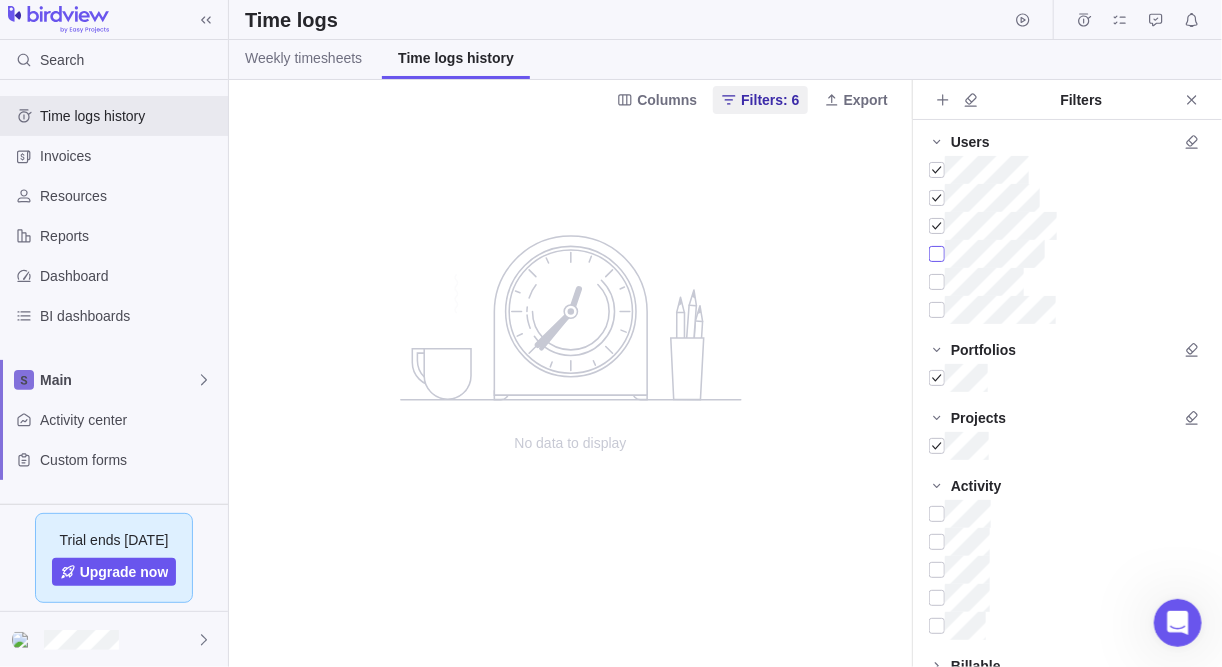 click at bounding box center (937, 254) 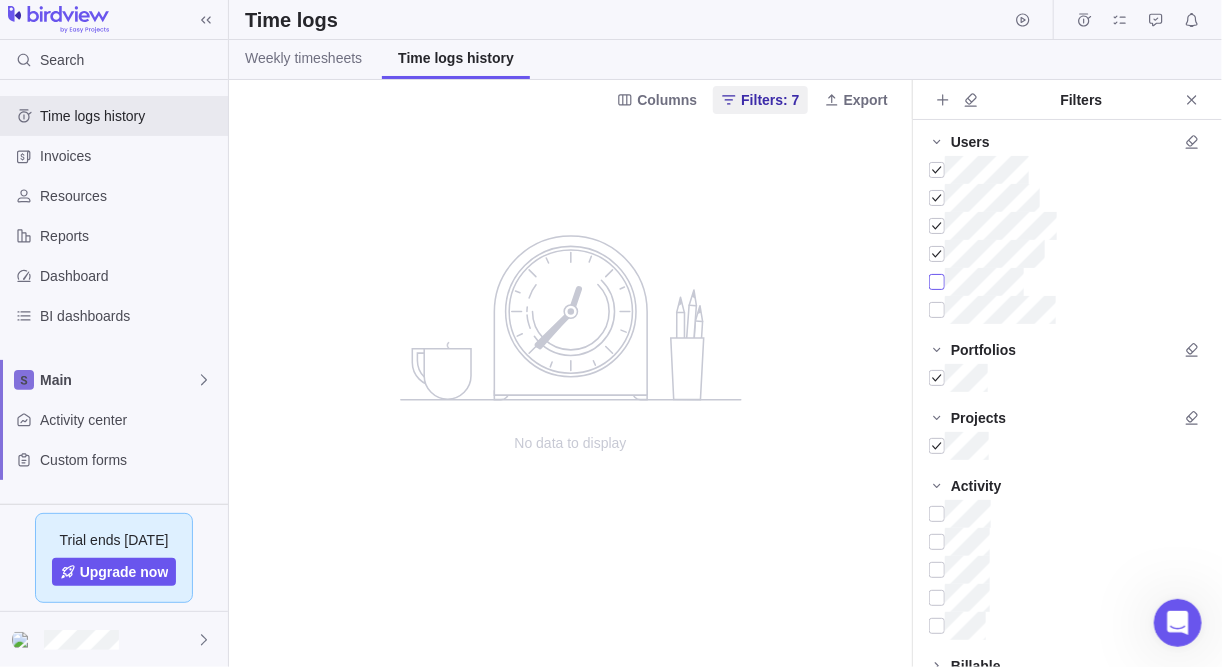 click at bounding box center (937, 282) 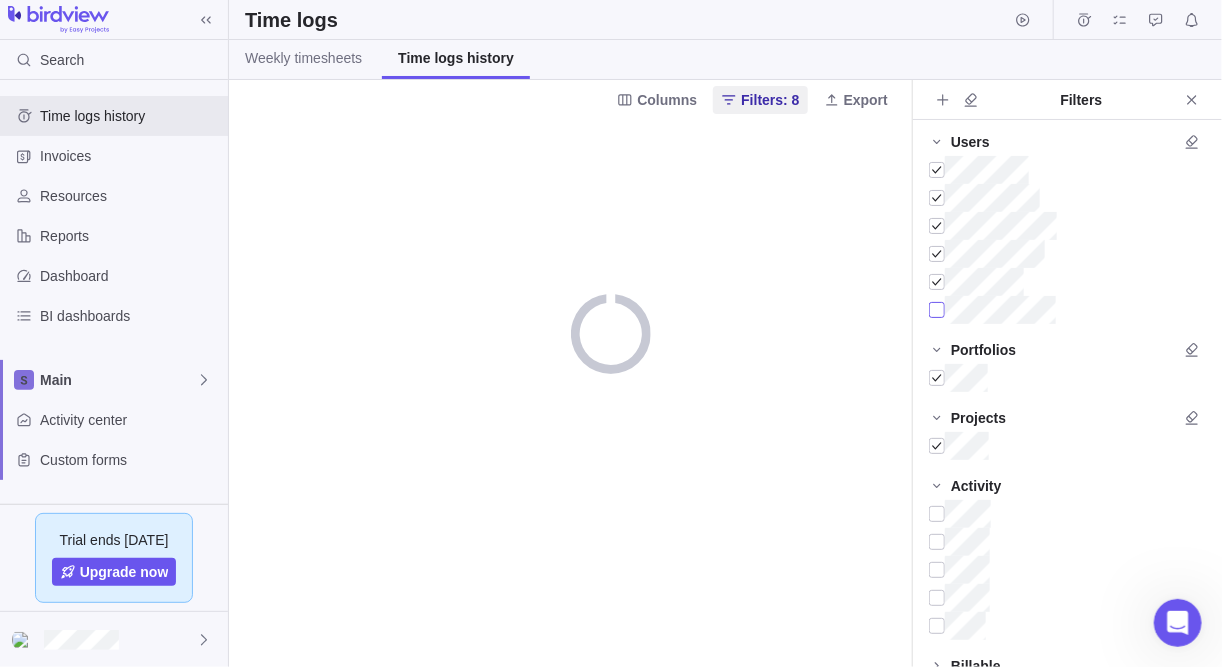 click at bounding box center (937, 310) 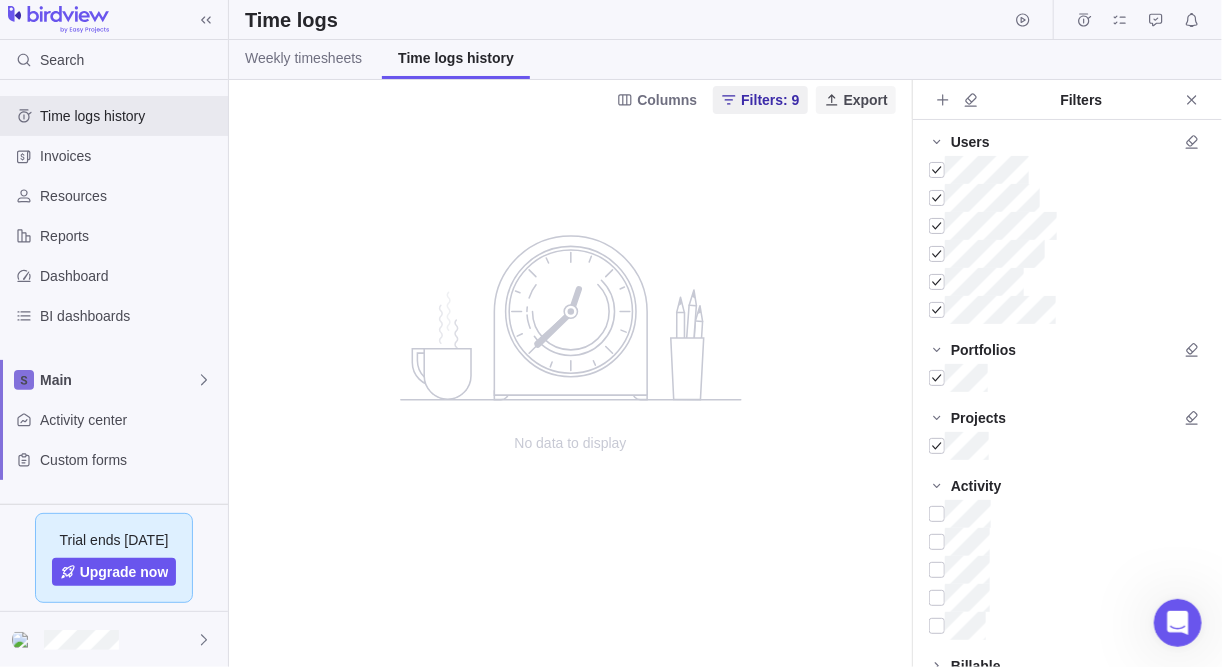 click on "Export" at bounding box center (866, 100) 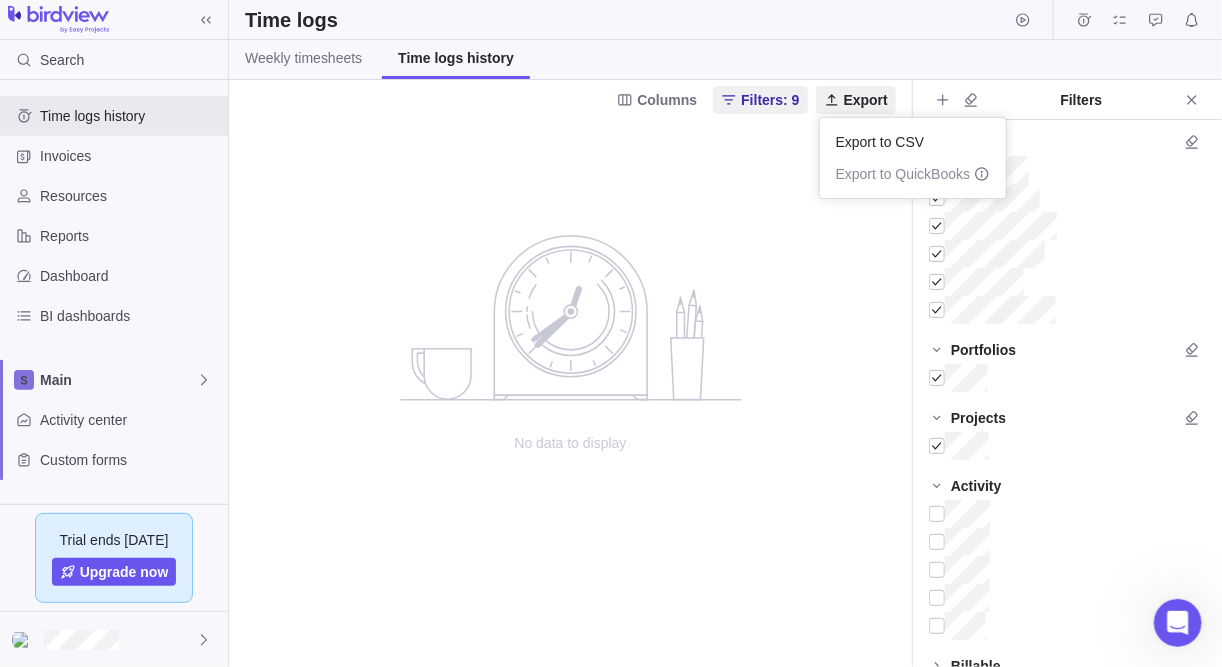 click on "Search Time logs history Invoices Resources Reports Dashboard BI dashboards Main Activity center Custom forms Saved views Trial ends [DATE] Upgrade now Time logs Weekly timesheets Time logs history Columns Filters: 9 Export No data to display Filters Users Portfolios Projects Activity Billable Invoiced Approved Range Previous year Previous month Previous week [DATE] [DATE] This week This month This year Next week Next month Filter by period Customers
Prev Next [DATE] Mo Tu We Th Fr Sa Su 1 2 3 4 5 6 7 8 9 10 11 12 13 14 15 16 17 18 19 20 21 22 23 24 25 26 27 28 29 30           Done x Open [DATE] - [DATE] Regular Vacation 40h Export to CSV Export to QuickBooks" at bounding box center (611, 333) 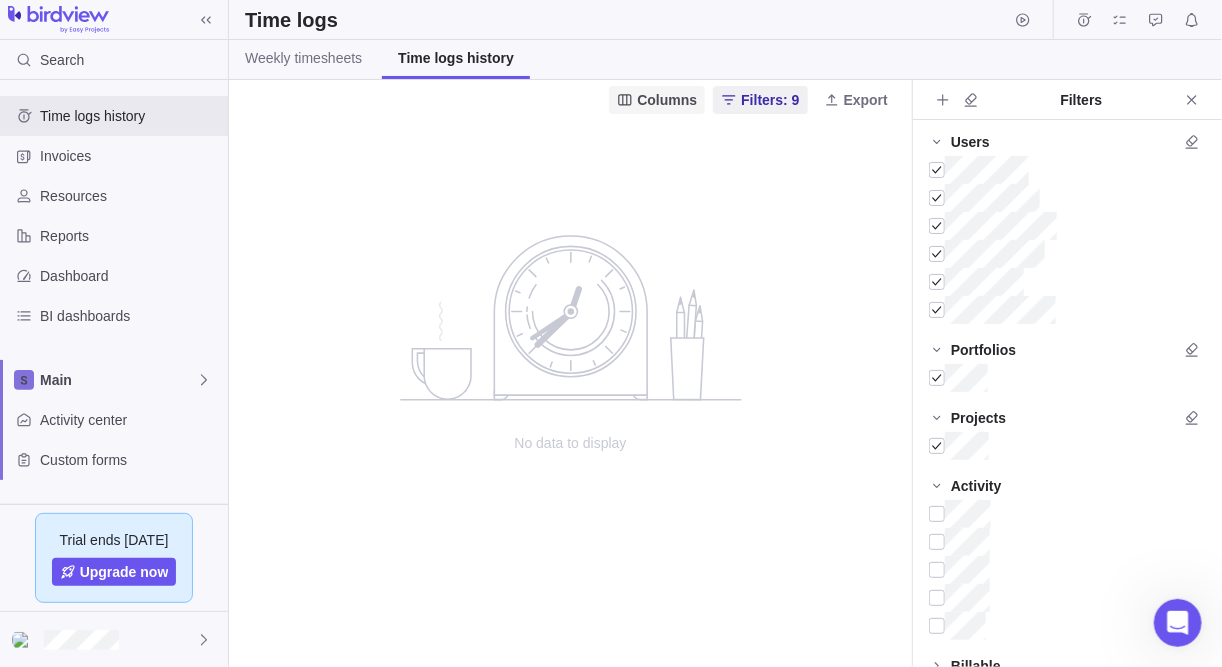 click on "Columns" at bounding box center [657, 100] 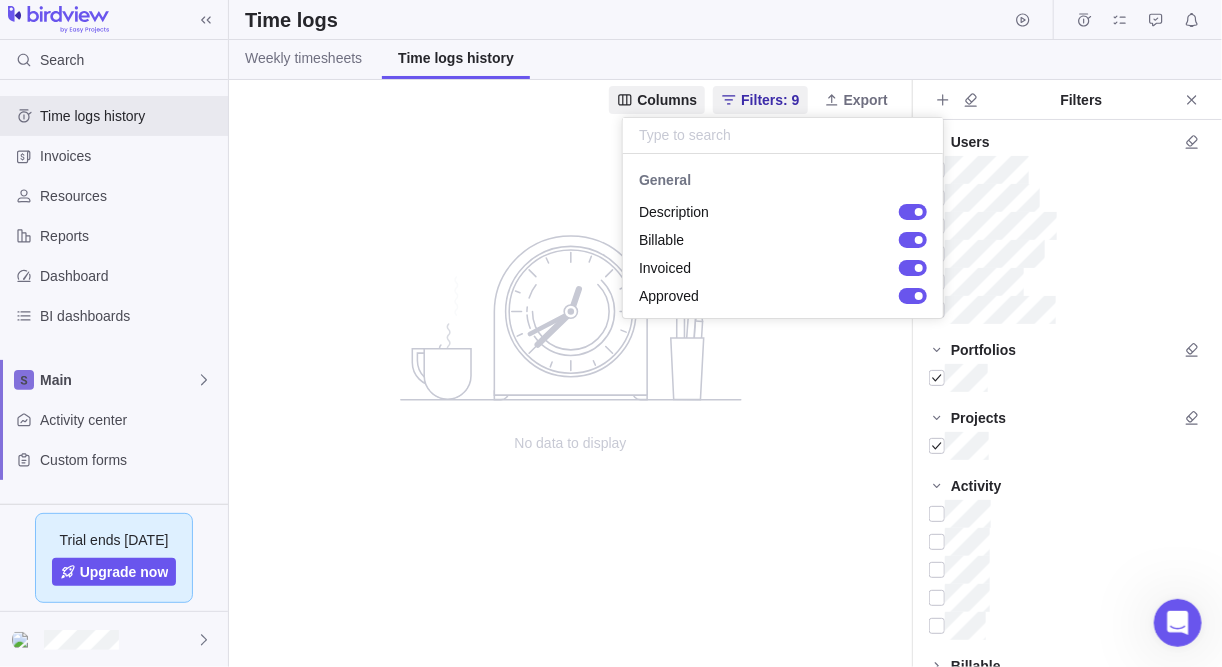 click on "Search Time logs history Invoices Resources Reports Dashboard BI dashboards Main Activity center Custom forms Saved views Trial ends [DATE] Upgrade now Time logs Weekly timesheets Time logs history Columns Filters: 9 Export No data to display Filters Users Portfolios Projects Activity Billable Invoiced Approved Range Previous year Previous month Previous week [DATE] [DATE] This week This month This year Next week Next month Filter by period Customers
Prev Next [DATE] Mo Tu We Th Fr Sa Su 1 2 3 4 5 6 7 8 9 10 11 12 13 14 15 16 17 18 19 20 21 22 23 24 25 26 27 28 29 30           Done x Open [DATE] - [DATE] Regular Vacation 40h General Description Billable Invoiced Approved" at bounding box center (611, 333) 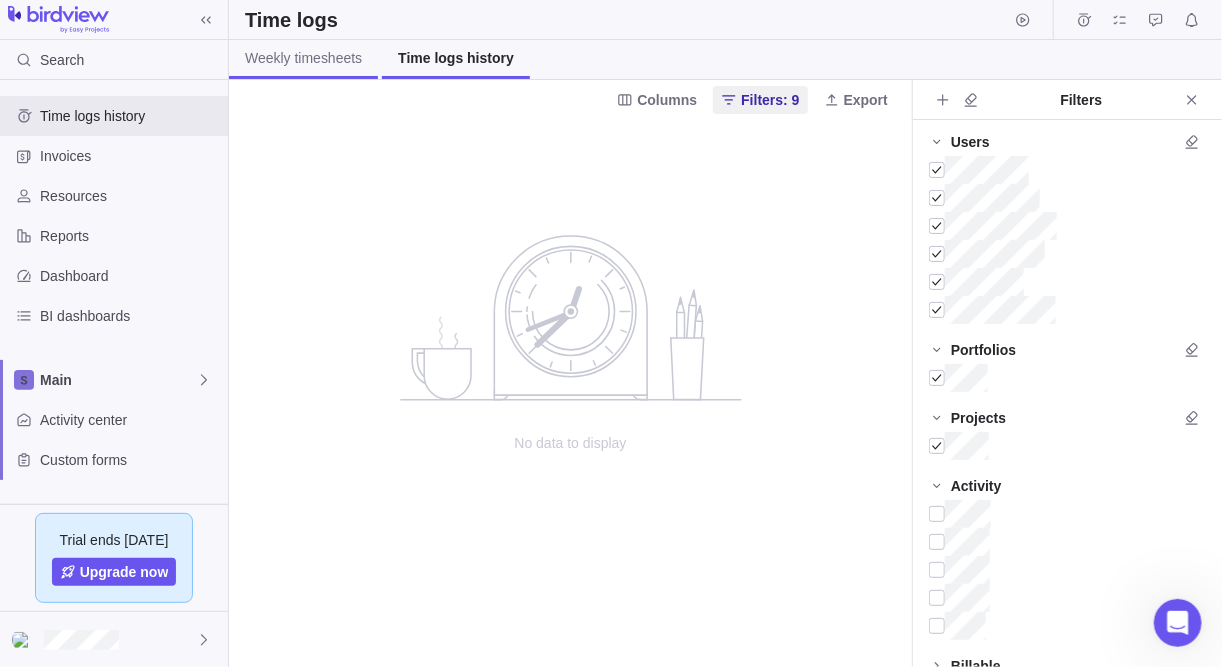 click on "Weekly timesheets" at bounding box center (303, 58) 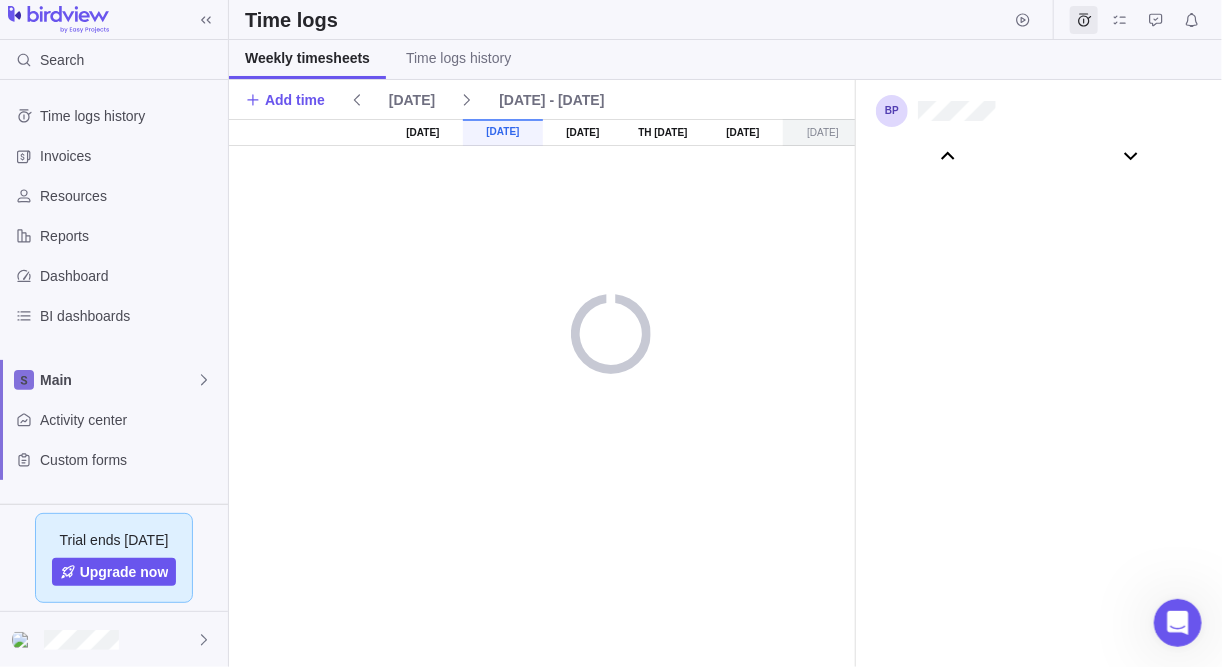 scroll, scrollTop: 111073, scrollLeft: 0, axis: vertical 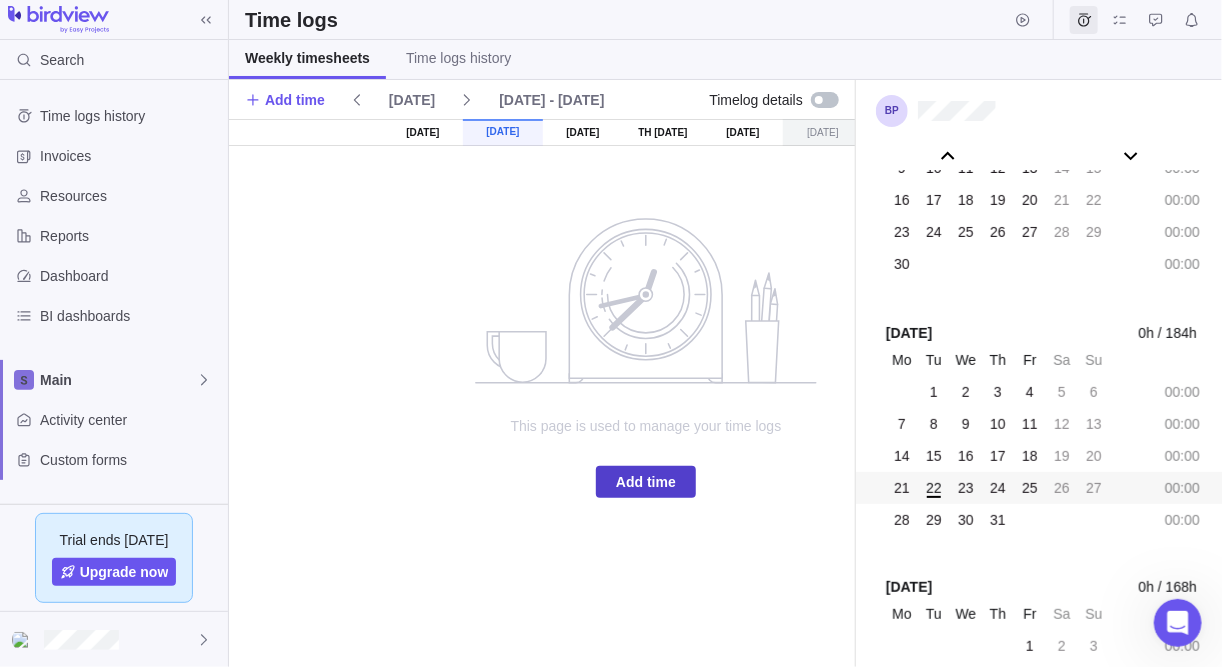 click on "Add time" at bounding box center [646, 482] 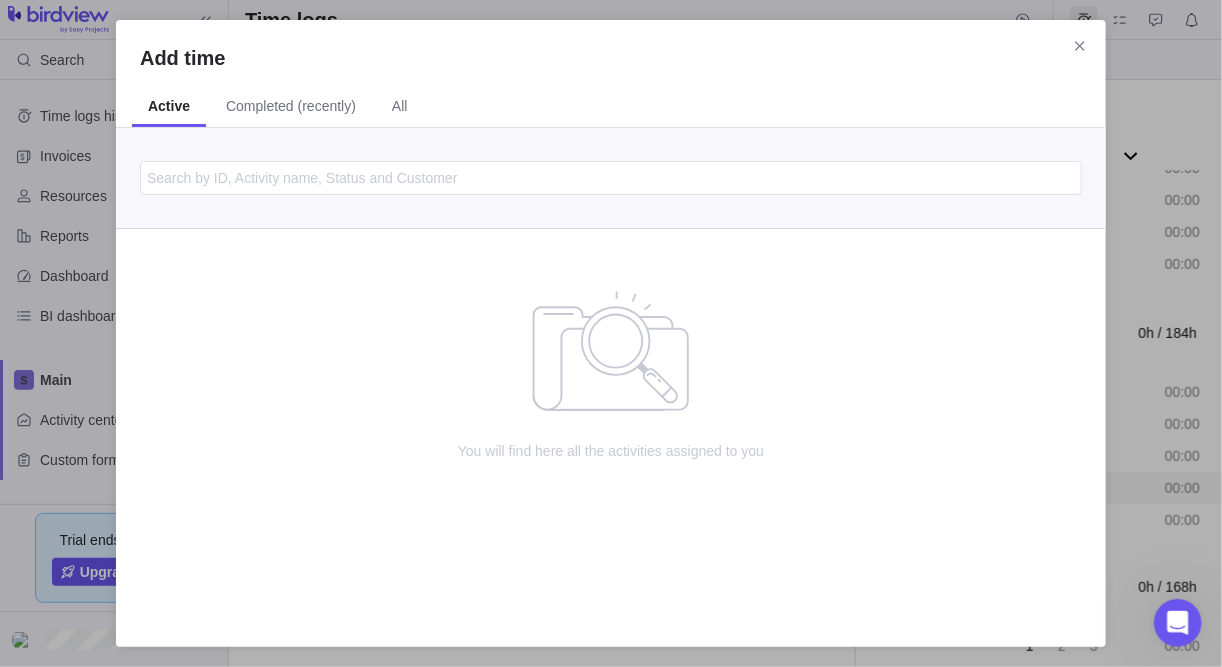 click on "Add time Active Completed (recently) All You will find here all the activities assigned to you" at bounding box center [611, 333] 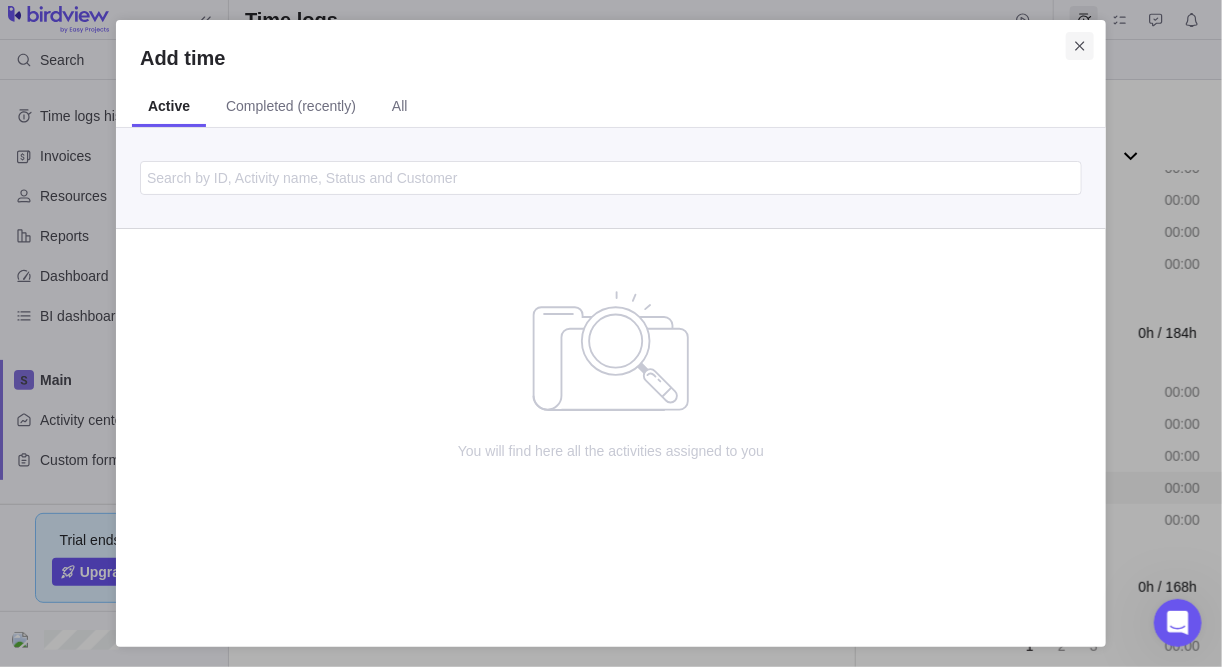 click 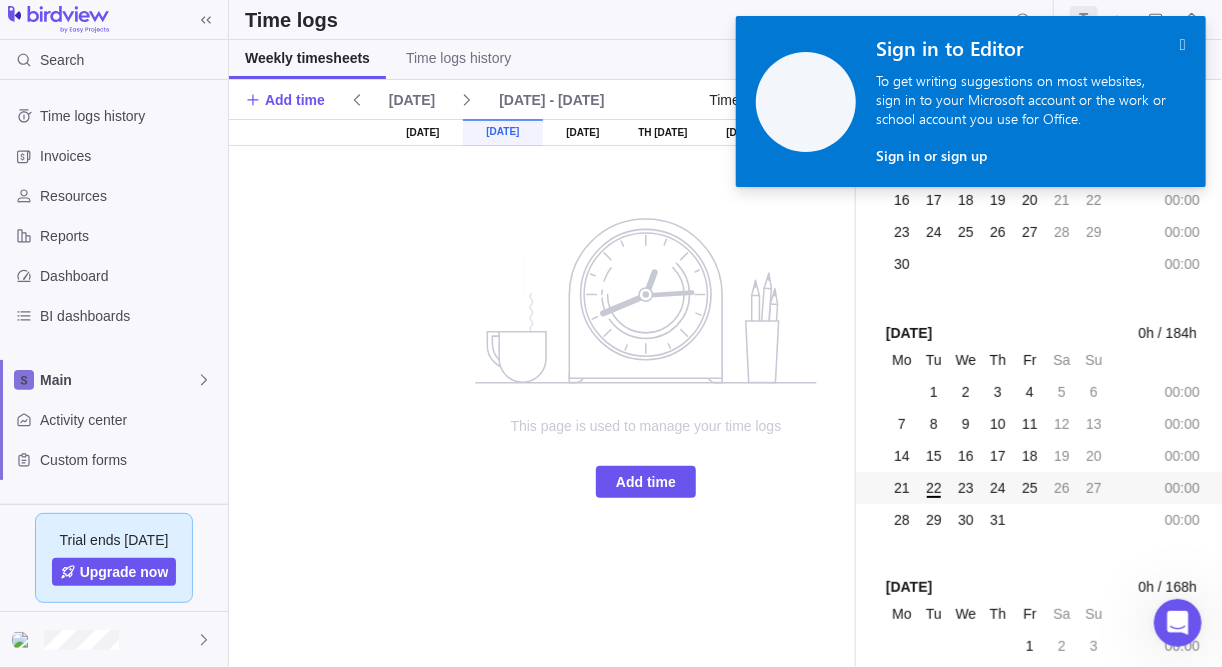 click on "" at bounding box center [1183, 44] 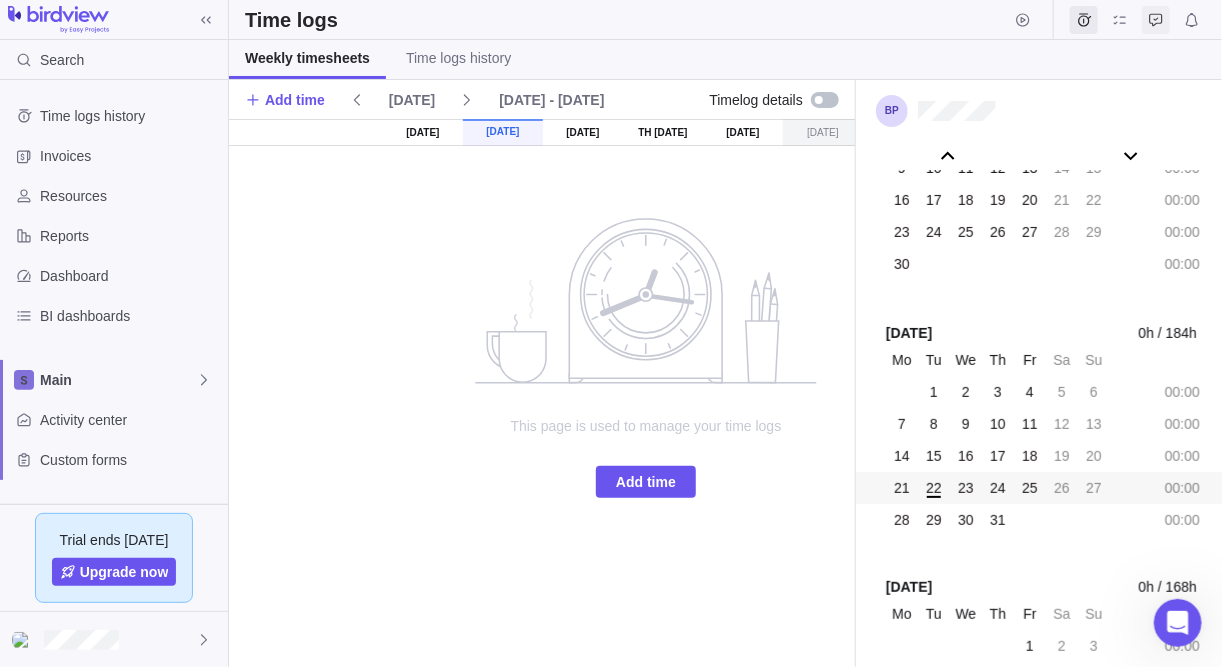 click 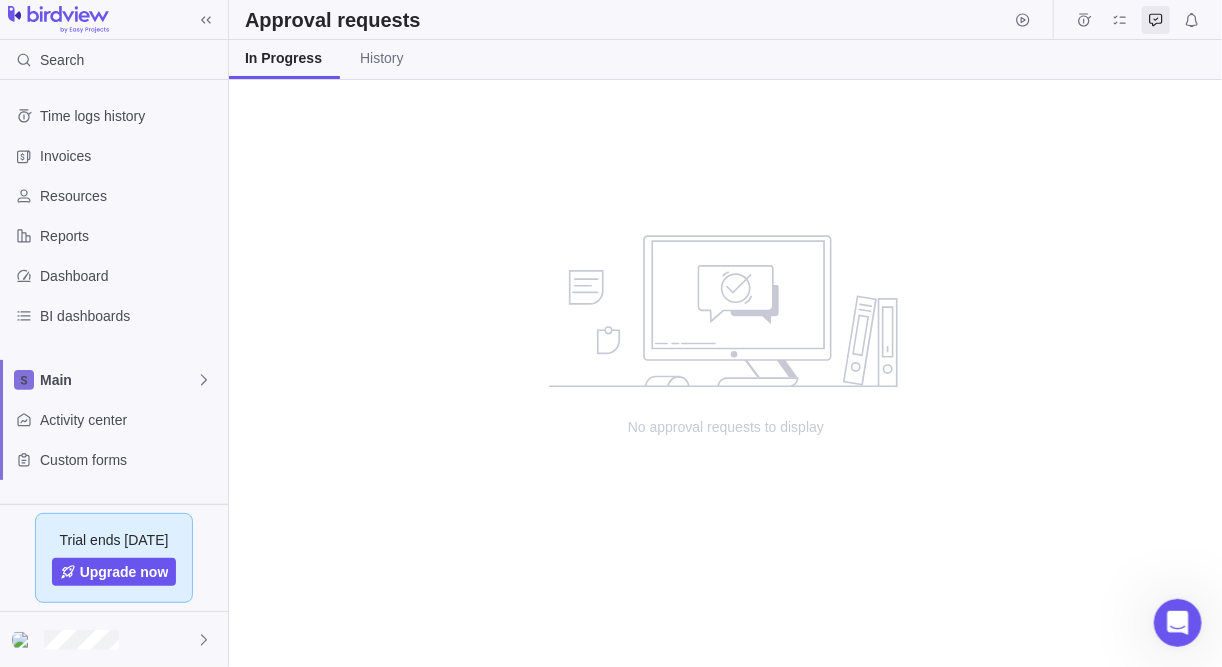scroll, scrollTop: 12, scrollLeft: 13, axis: both 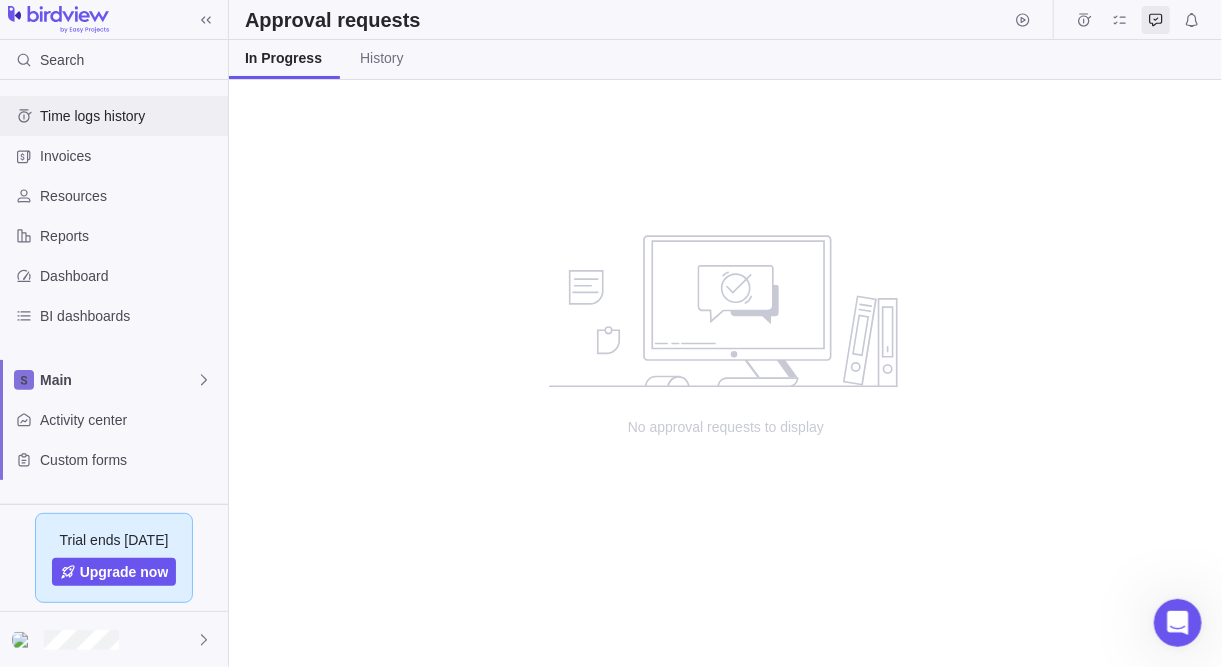 click on "Time logs history" at bounding box center [130, 116] 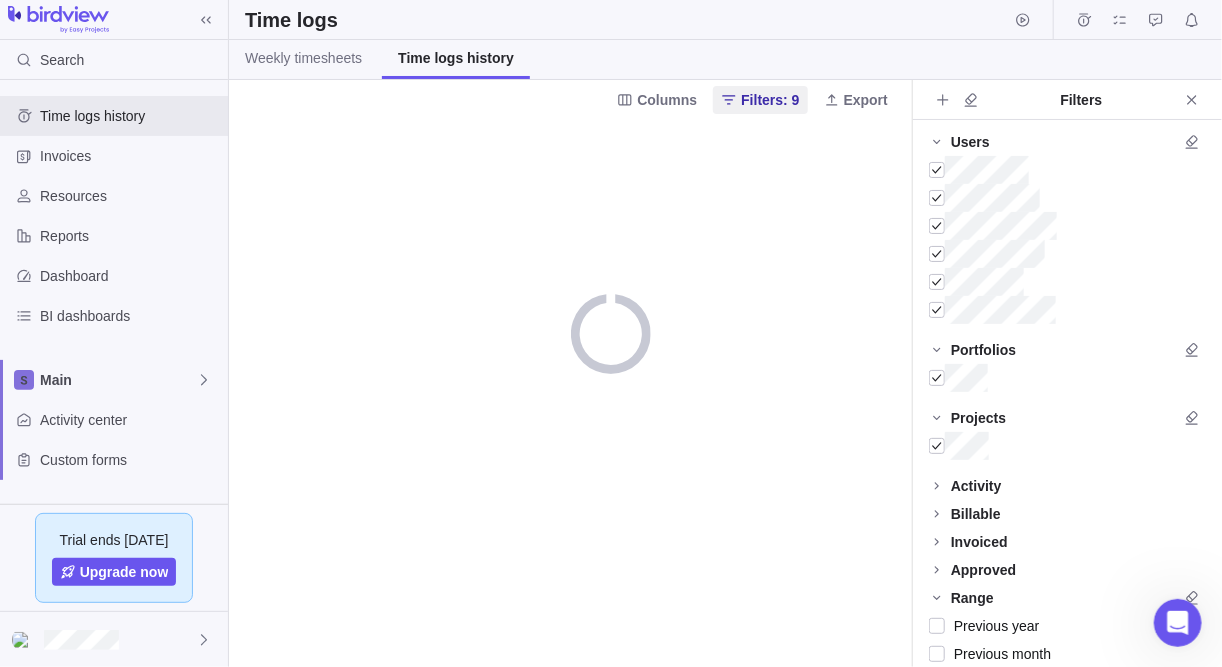 click on "Columns Filters: 9 Export" at bounding box center (570, 99) 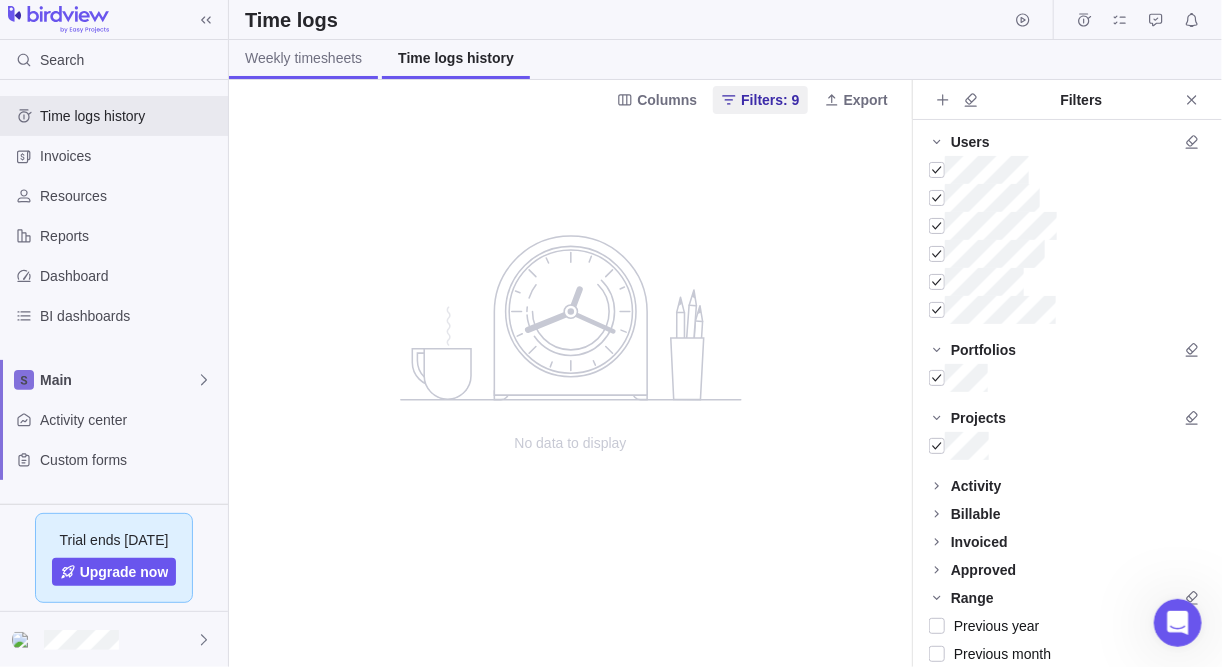 click on "Weekly timesheets" at bounding box center [303, 58] 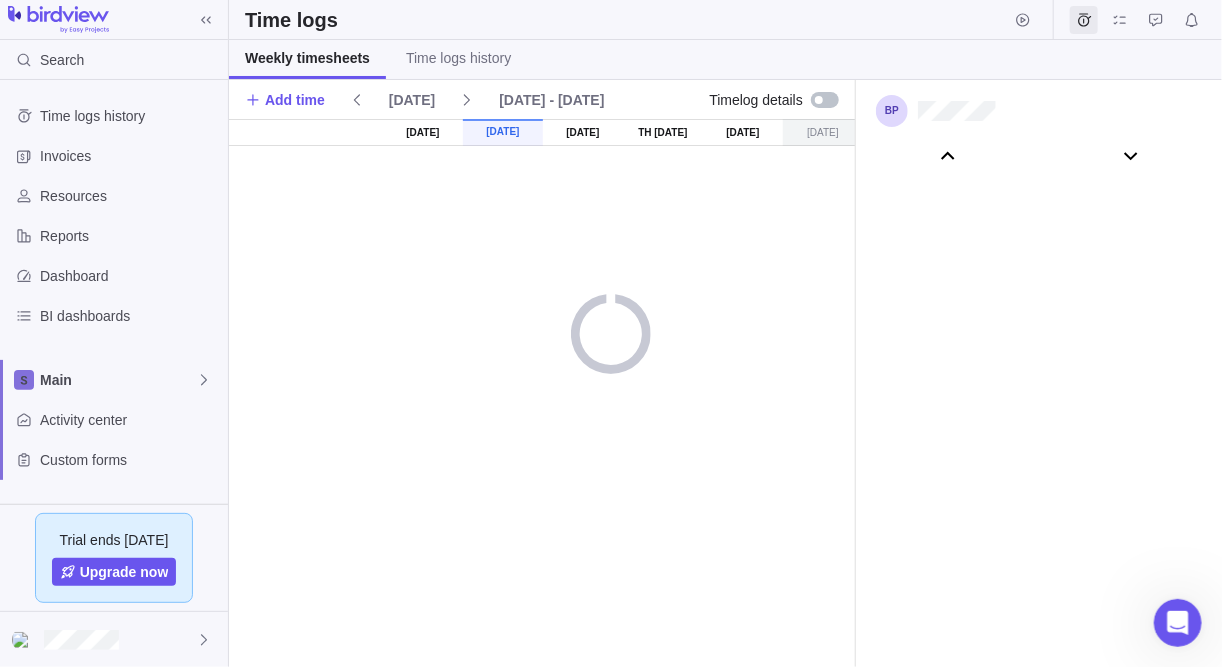 scroll, scrollTop: 111073, scrollLeft: 0, axis: vertical 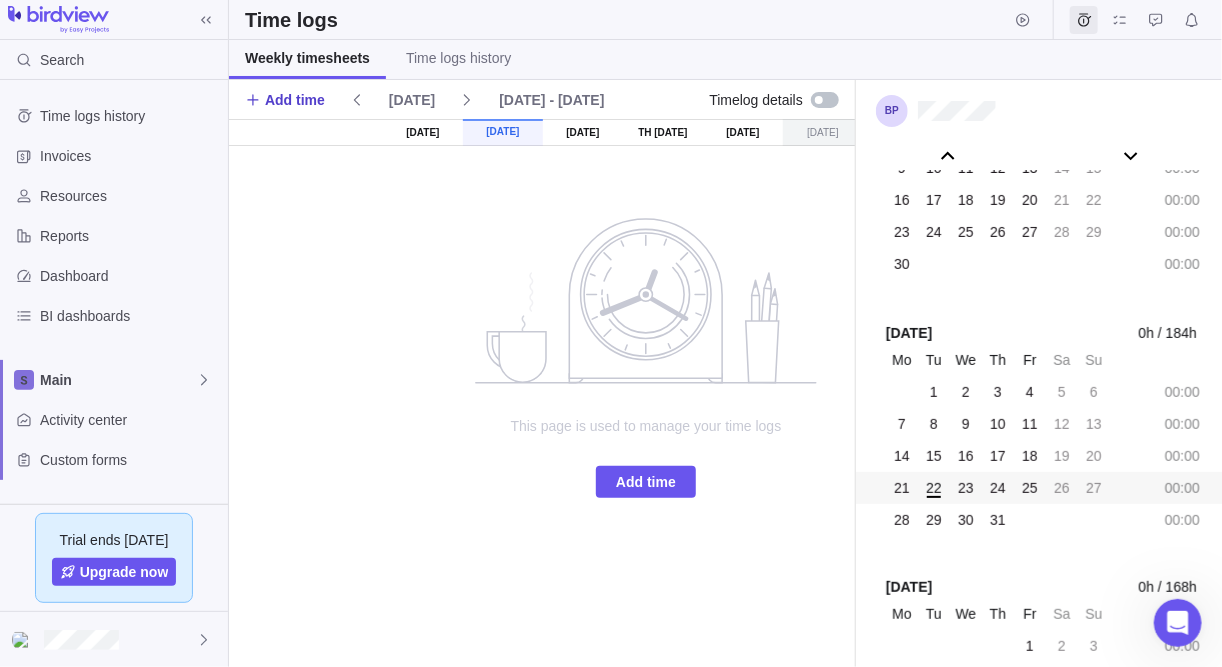 click on "Add time" at bounding box center [295, 100] 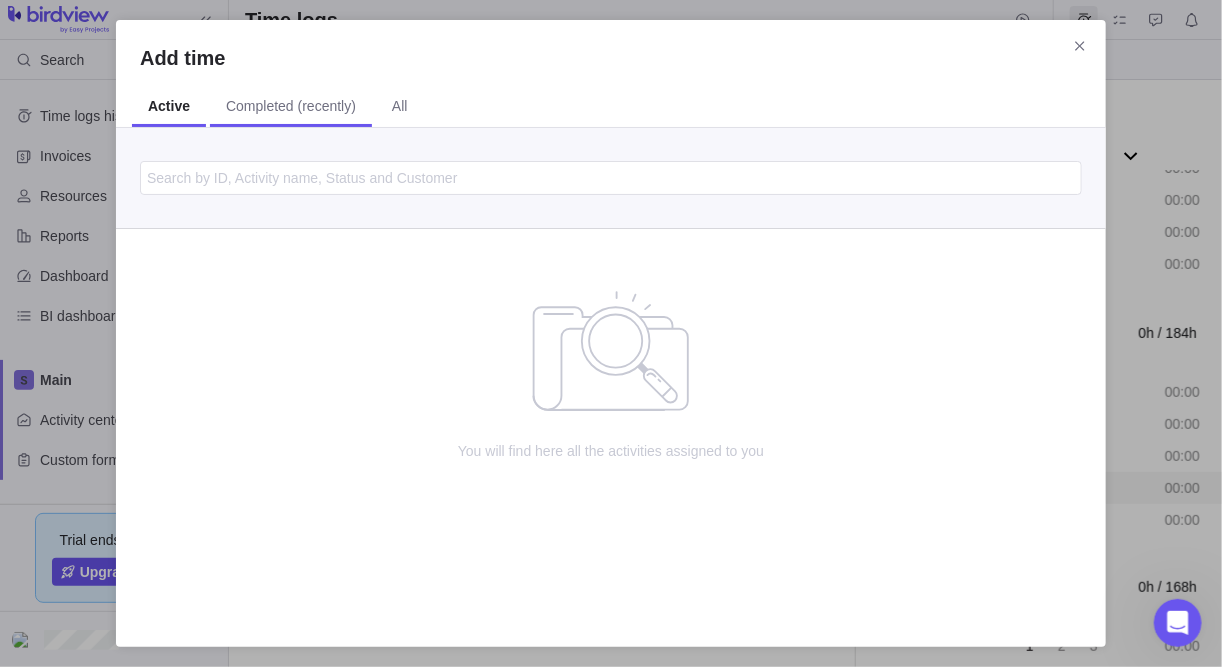 click on "Completed (recently)" at bounding box center [291, 106] 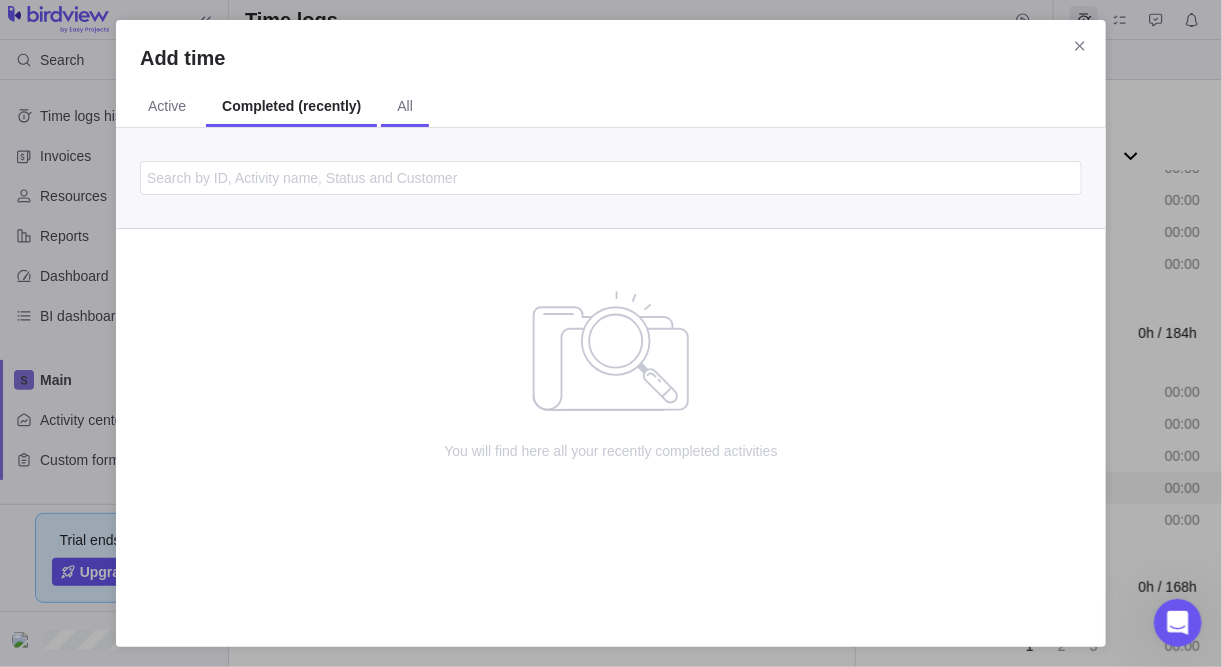 click on "All" at bounding box center (405, 107) 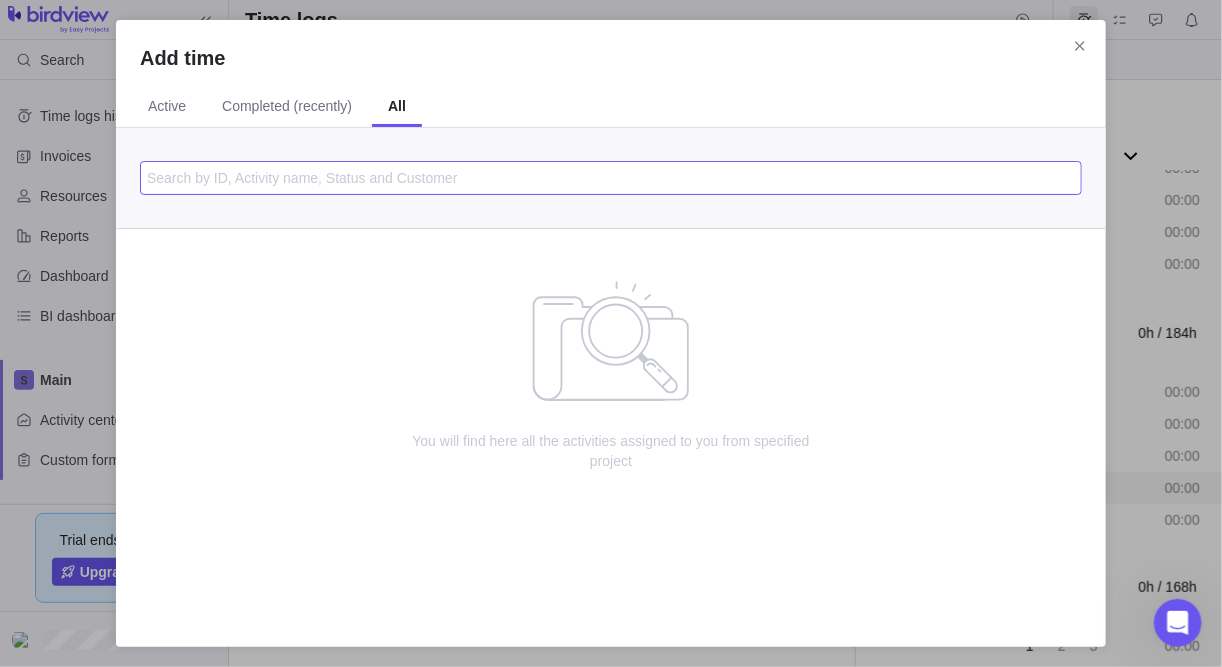 click at bounding box center (611, 178) 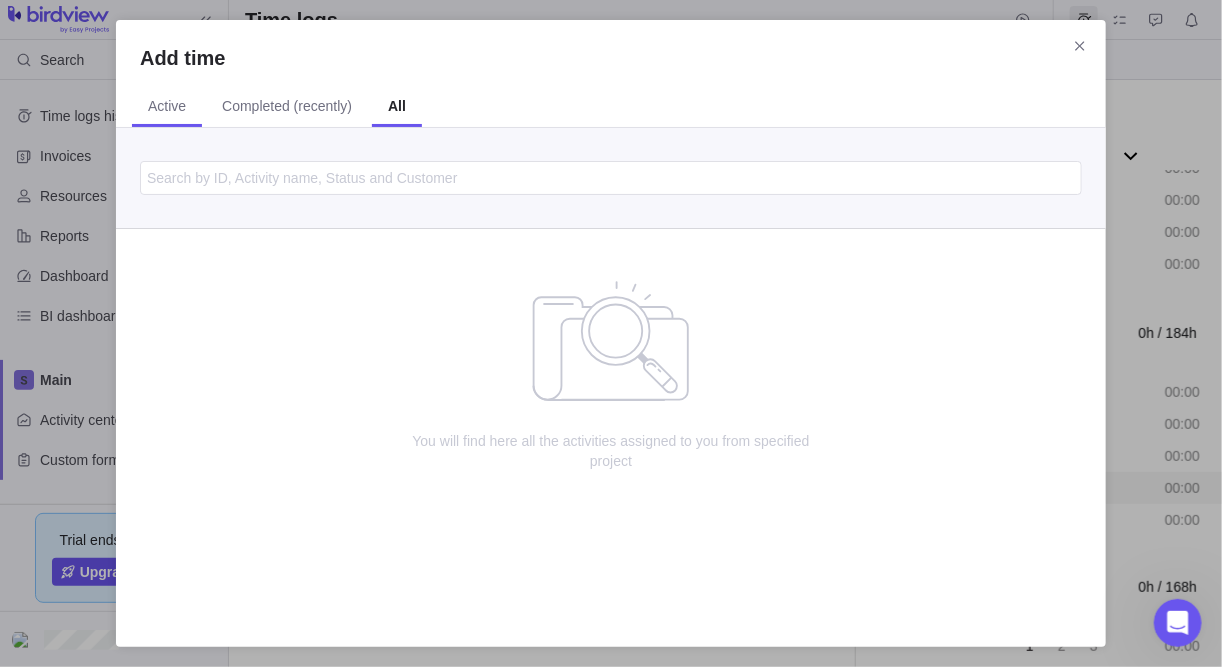 click on "Active" at bounding box center (167, 106) 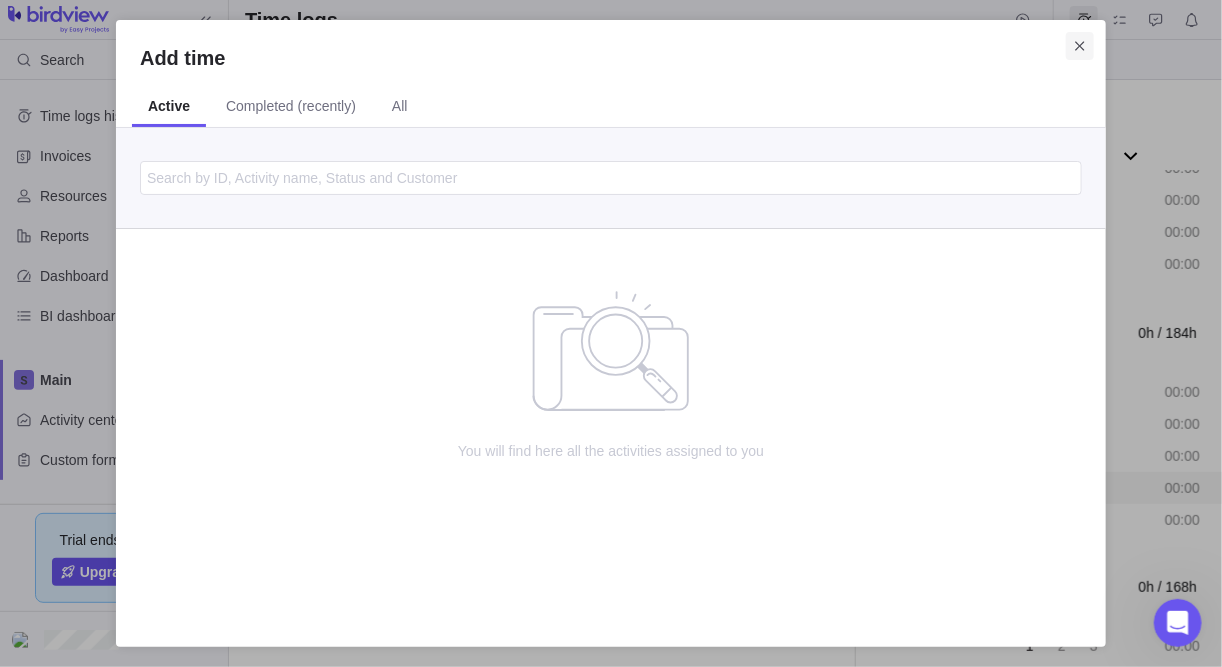 click 